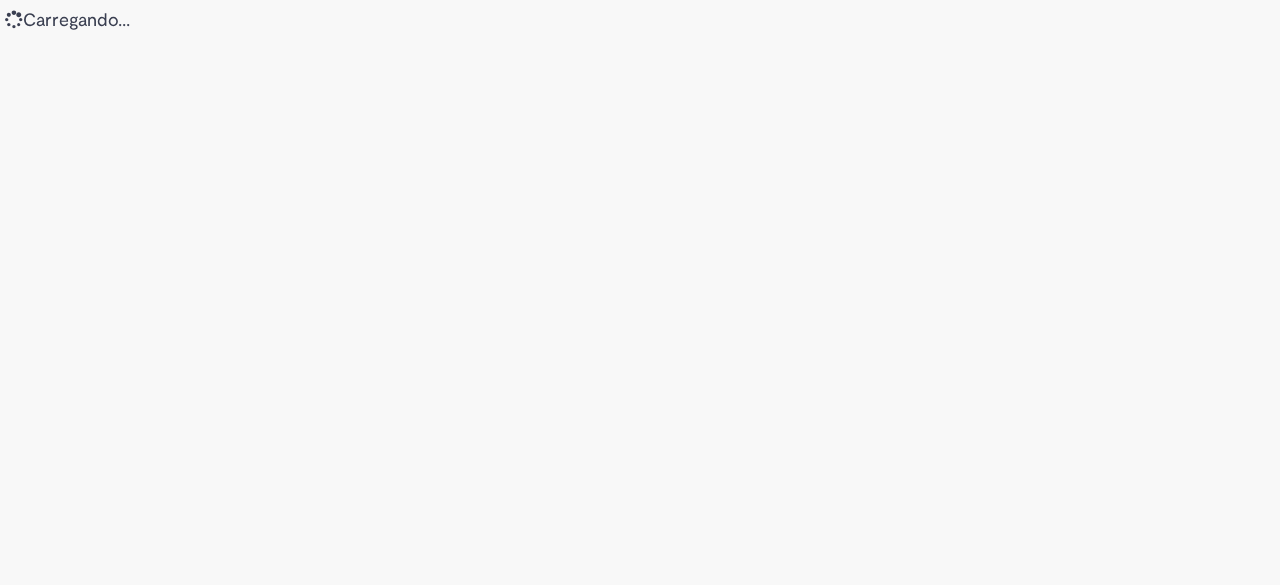 scroll, scrollTop: 0, scrollLeft: 0, axis: both 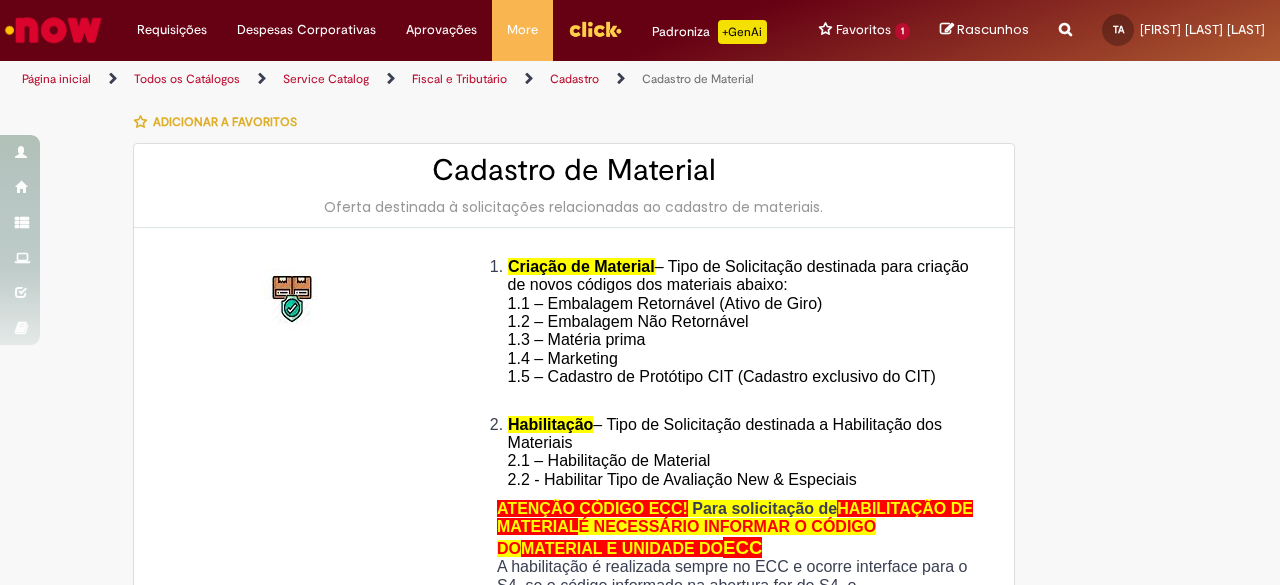 type on "********" 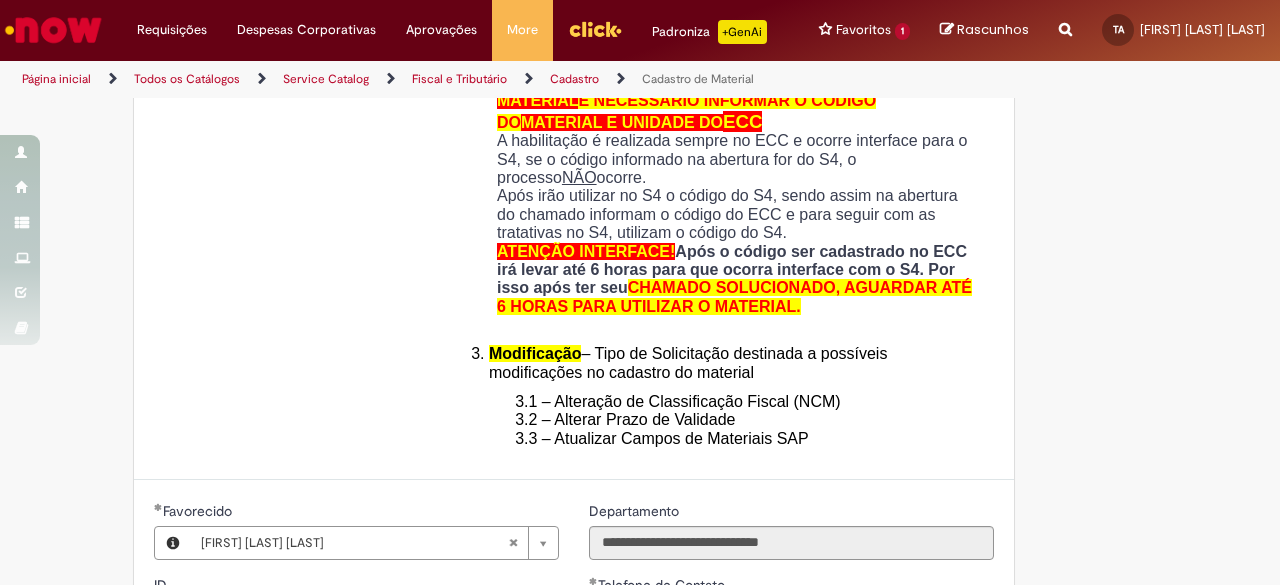 scroll, scrollTop: 852, scrollLeft: 0, axis: vertical 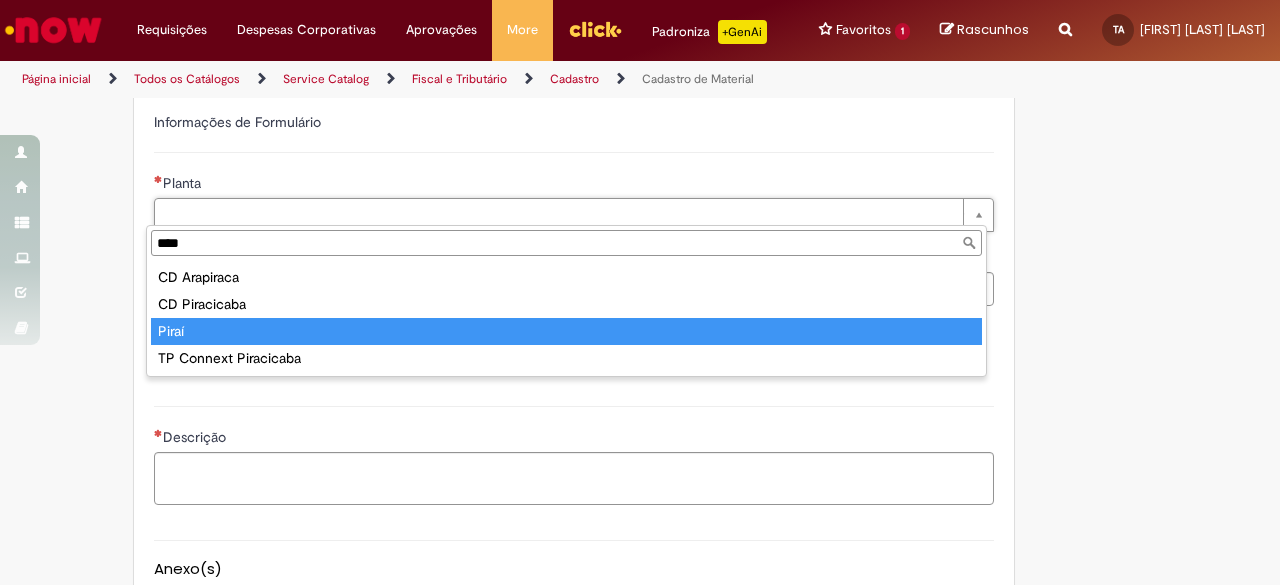 type on "****" 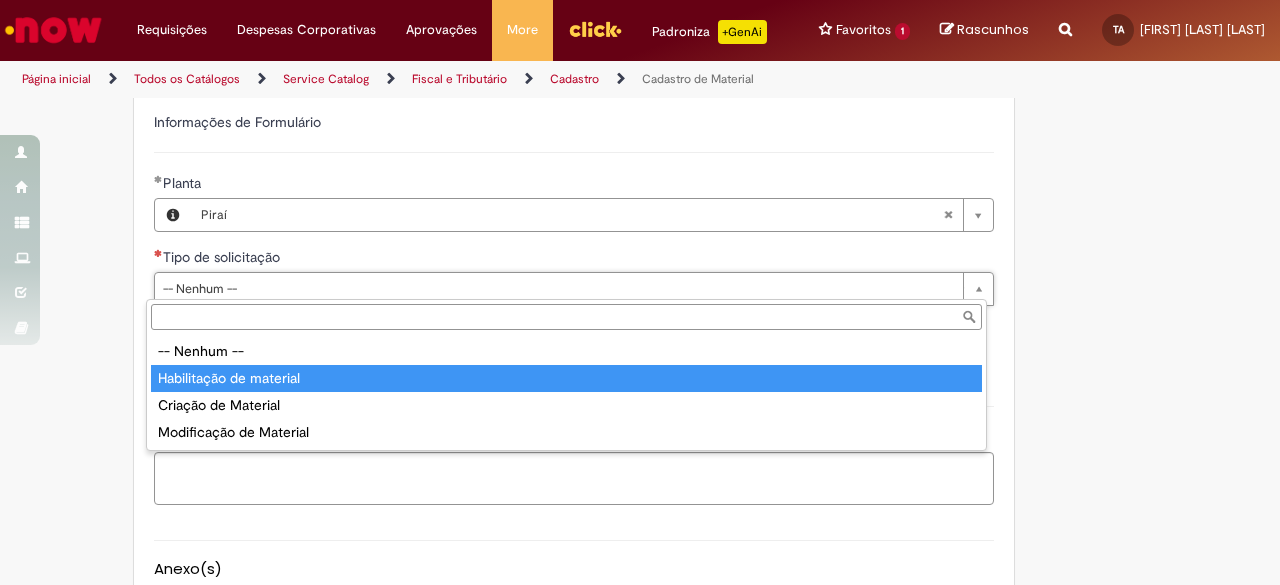 type on "**********" 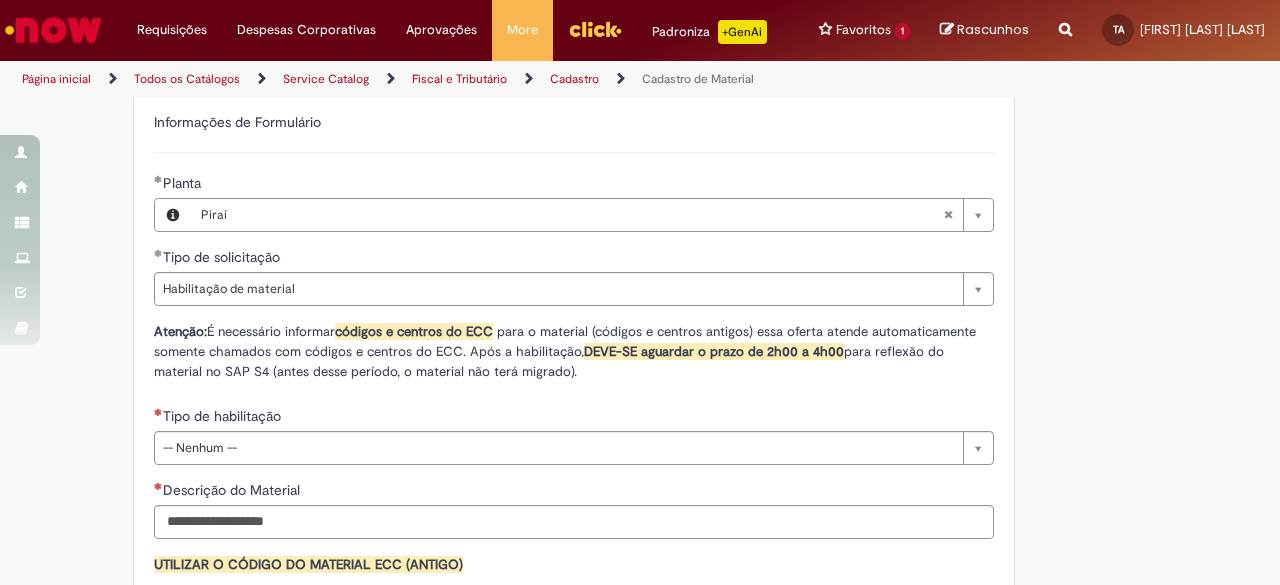 click on "Adicionar a Favoritos
Cadastro de Material
Oferta destinada à solicitações relacionadas ao cadastro de materiais.
Criação de Material  – Tipo de Solicitação destinada para criação de novos códigos dos materiais abaixo:       1.1 – Embalagem Retornável (Ativo de Giro)       1.2 – Embalagem Não Retornável        1.3 – Matéria prima       1.4 – Marketing       1.5 – Cadastro de Protótipo CIT (Cadastro exclusivo do CIT)
Habilitação  – Tipo de Solicitação destinada a Habilitação dos Materiais       2.1 – Habilitação de Material       2.2 - Habilitar Tipo de Avaliação New & Especiais
ATENÇÃO CÓDIGO ECC!   Para solicitação de  HABILITAÇÃO DE MATERIAL  É NECESSÁRIO INFORMAR O CÓDIGO DO  MATERIAL E UNIDADE DO  ECC
NÃO  ocorre.
ATENÇÃO INTERFACE!
Modificação" at bounding box center (542, -1) 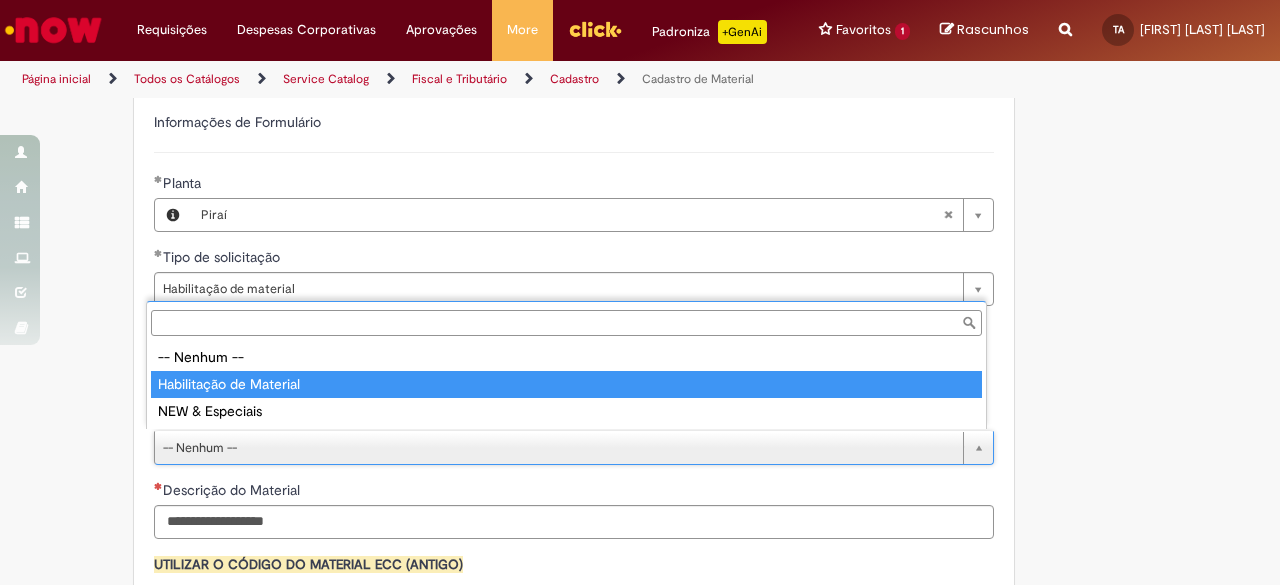type on "**********" 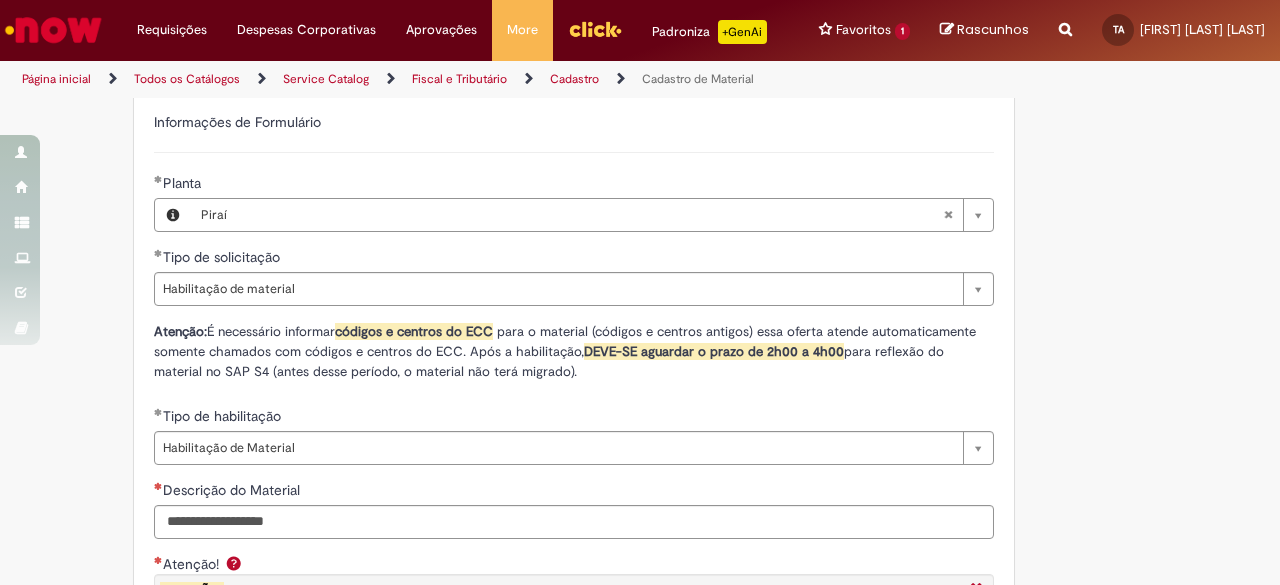 click on "Adicionar a Favoritos
Cadastro de Material
Oferta destinada à solicitações relacionadas ao cadastro de materiais.
Criação de Material  – Tipo de Solicitação destinada para criação de novos códigos dos materiais abaixo:       1.1 – Embalagem Retornável (Ativo de Giro)       1.2 – Embalagem Não Retornável        1.3 – Matéria prima       1.4 – Marketing       1.5 – Cadastro de Protótipo CIT (Cadastro exclusivo do CIT)
Habilitação  – Tipo de Solicitação destinada a Habilitação dos Materiais       2.1 – Habilitação de Material       2.2 - Habilitar Tipo de Avaliação New & Especiais
ATENÇÃO CÓDIGO ECC!   Para solicitação de  HABILITAÇÃO DE MATERIAL  É NECESSÁRIO INFORMAR O CÓDIGO DO  MATERIAL E UNIDADE DO  ECC
NÃO  ocorre.
ATENÇÃO INTERFACE!
Modificação" at bounding box center (640, 271) 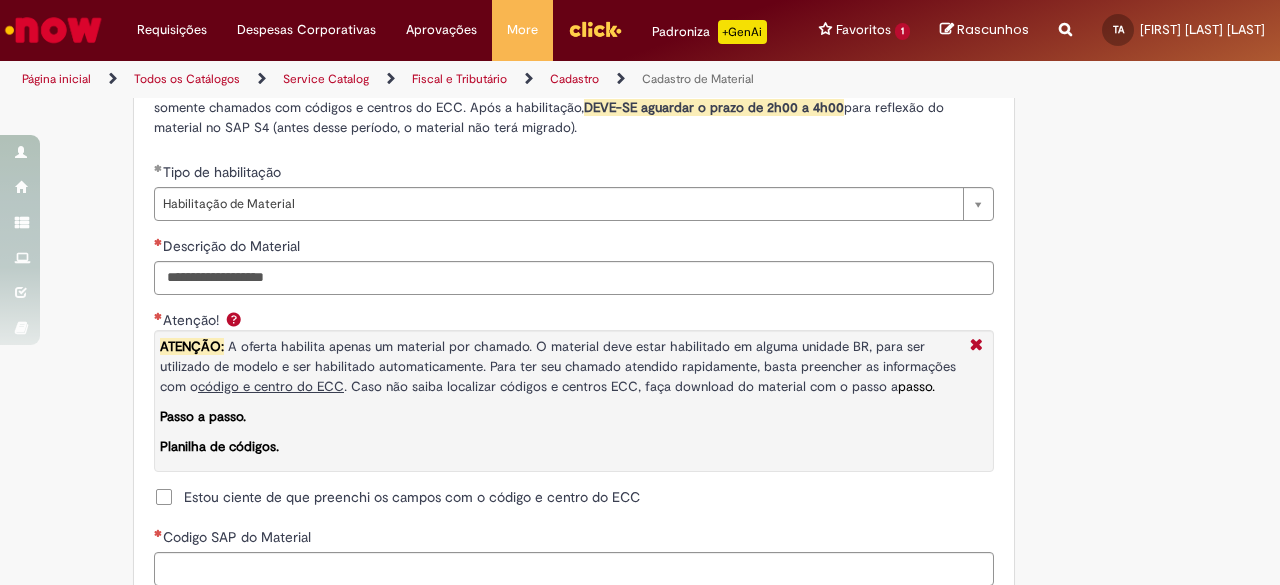 scroll, scrollTop: 1430, scrollLeft: 0, axis: vertical 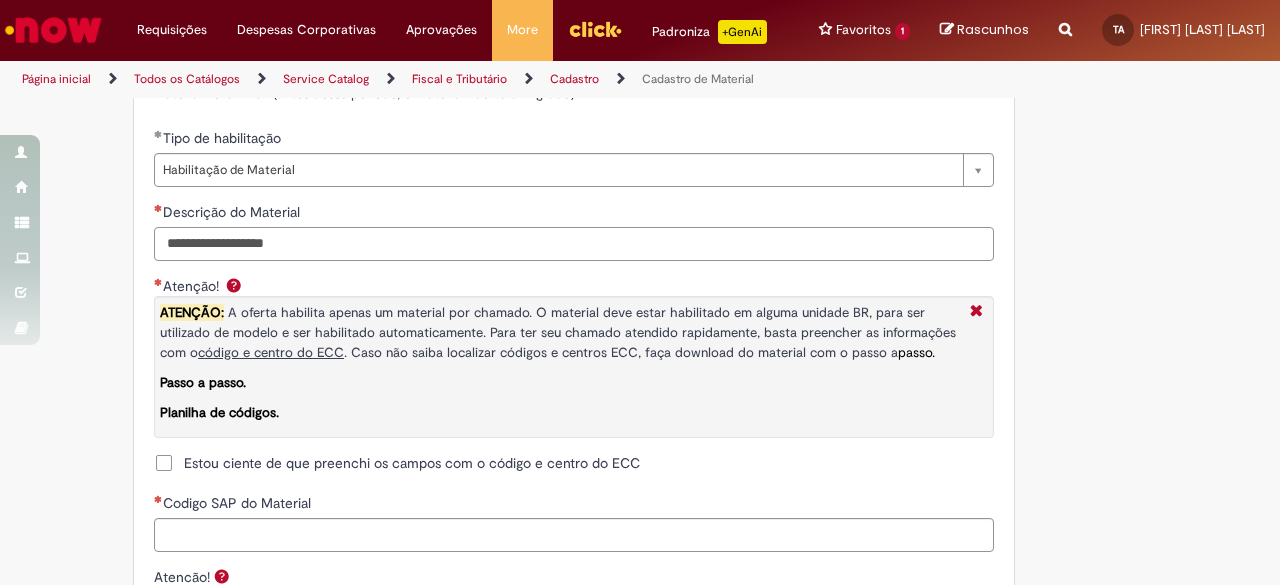 click on "Descrição do Material" at bounding box center [574, 244] 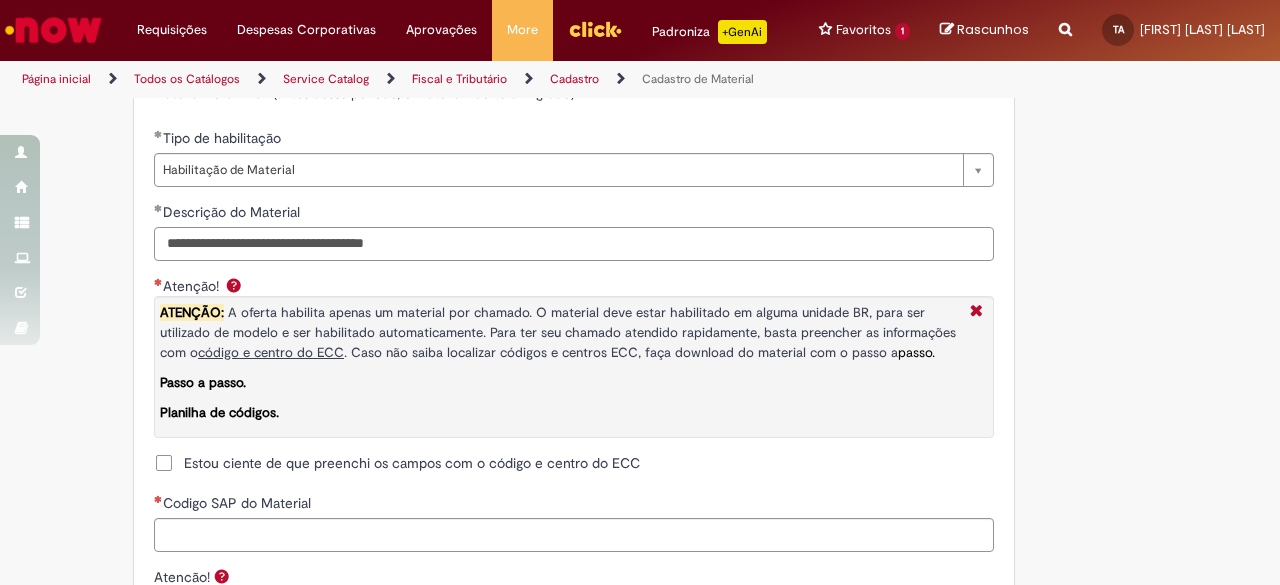 type on "**********" 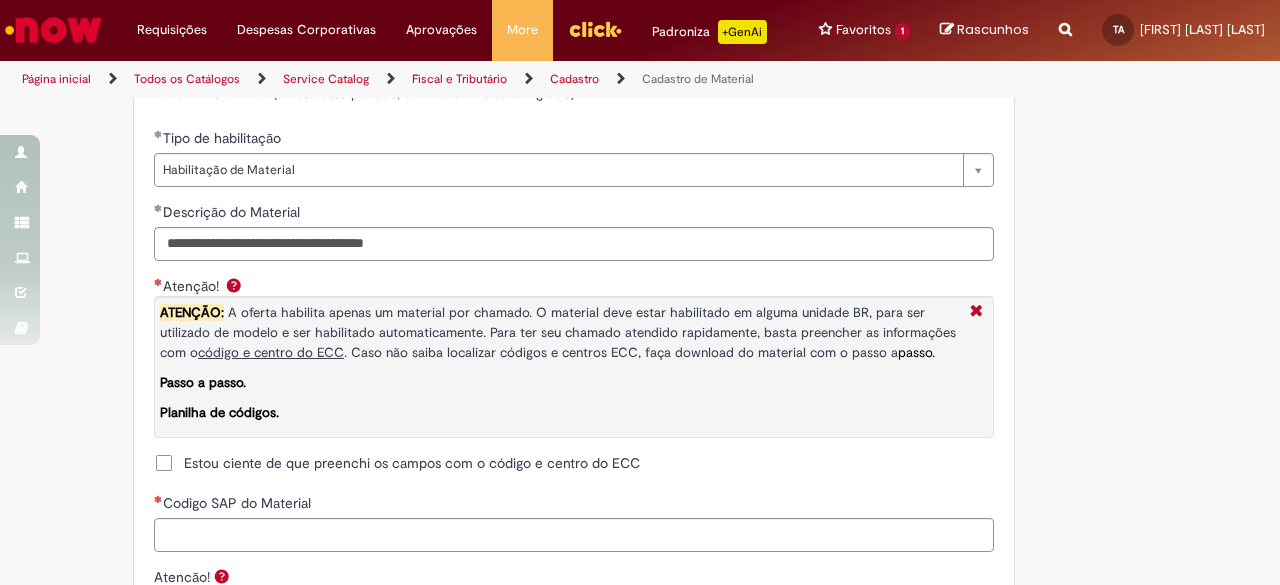 click on "Planilha de códigos." at bounding box center [219, 412] 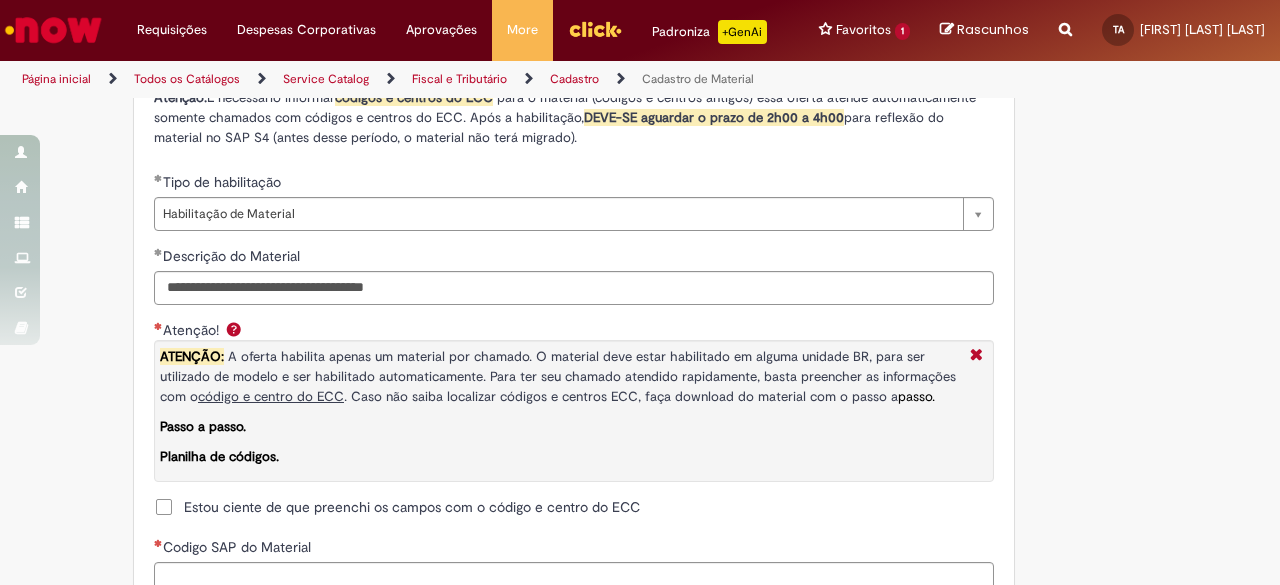 scroll, scrollTop: 1402, scrollLeft: 0, axis: vertical 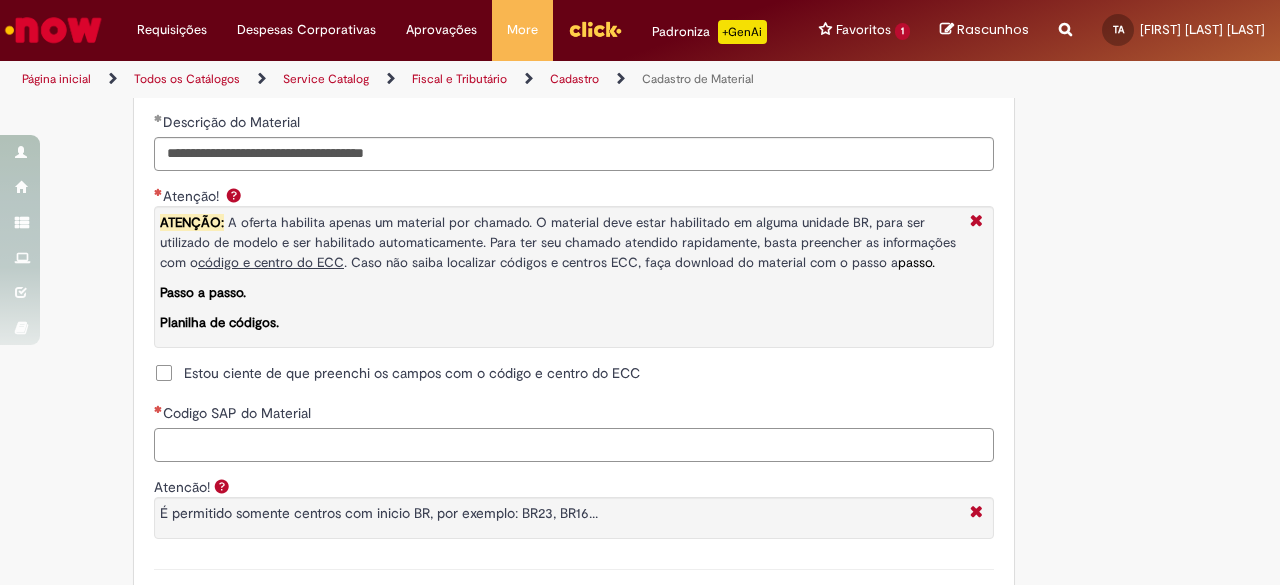 click on "Codigo SAP do Material" at bounding box center (574, 445) 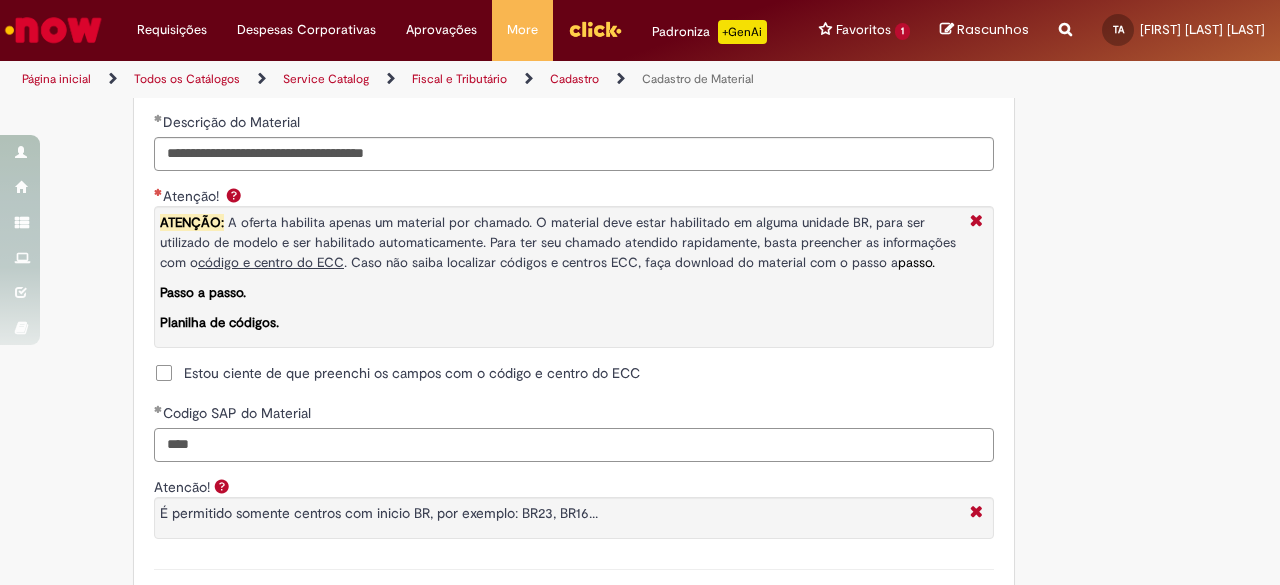 type on "****" 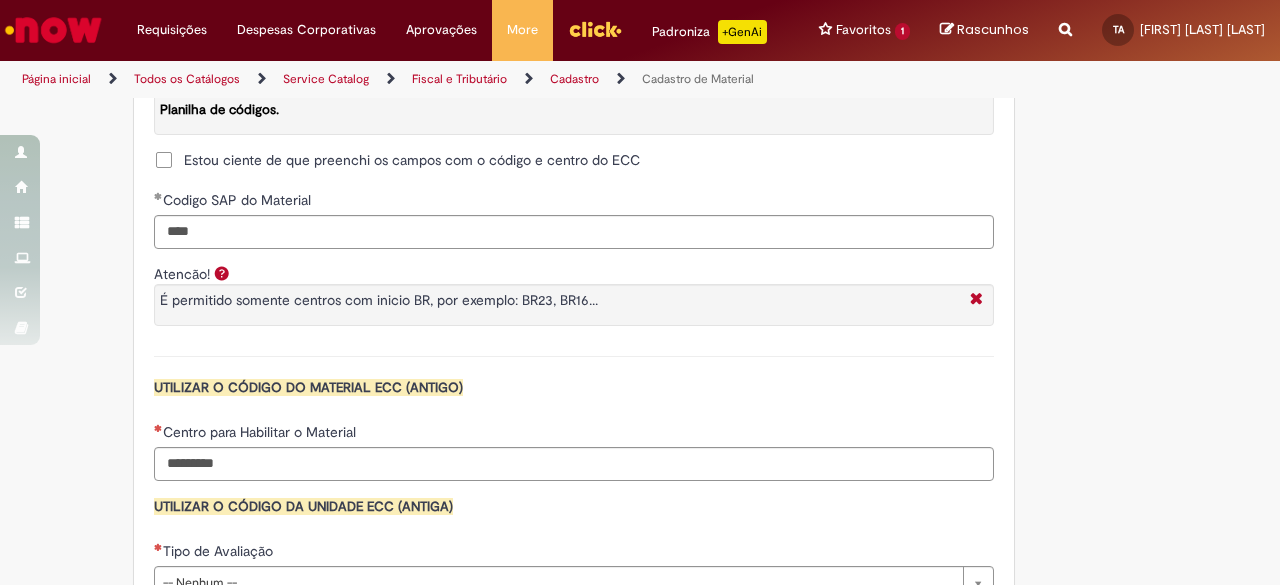 scroll, scrollTop: 1749, scrollLeft: 0, axis: vertical 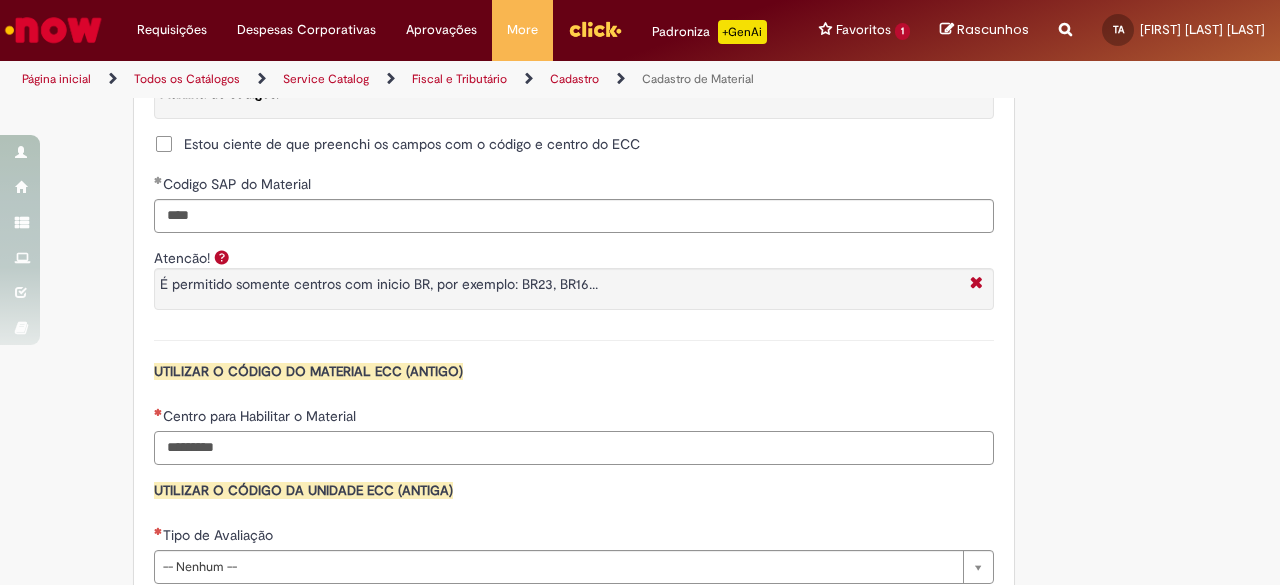 click on "Centro para Habilitar o Material" at bounding box center [574, 448] 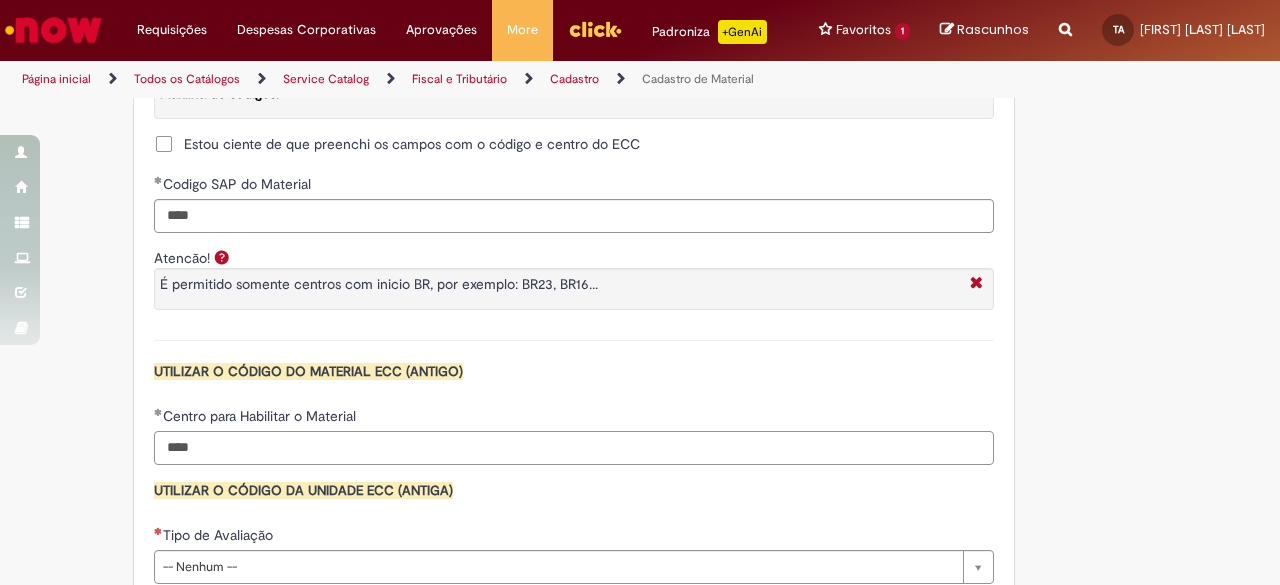 type on "****" 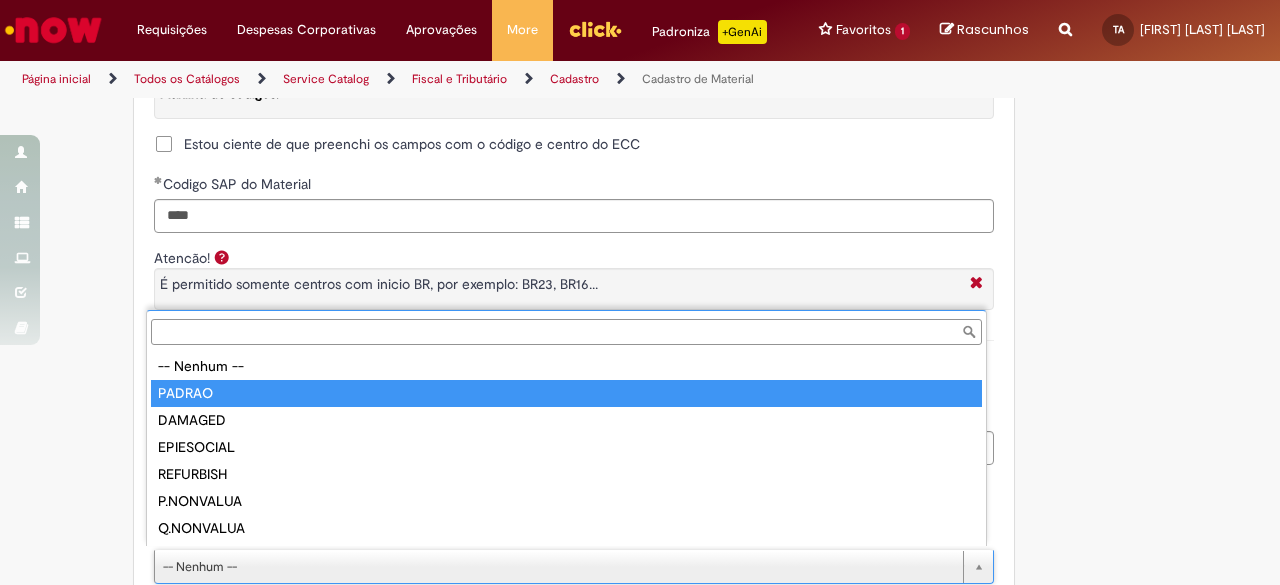type on "******" 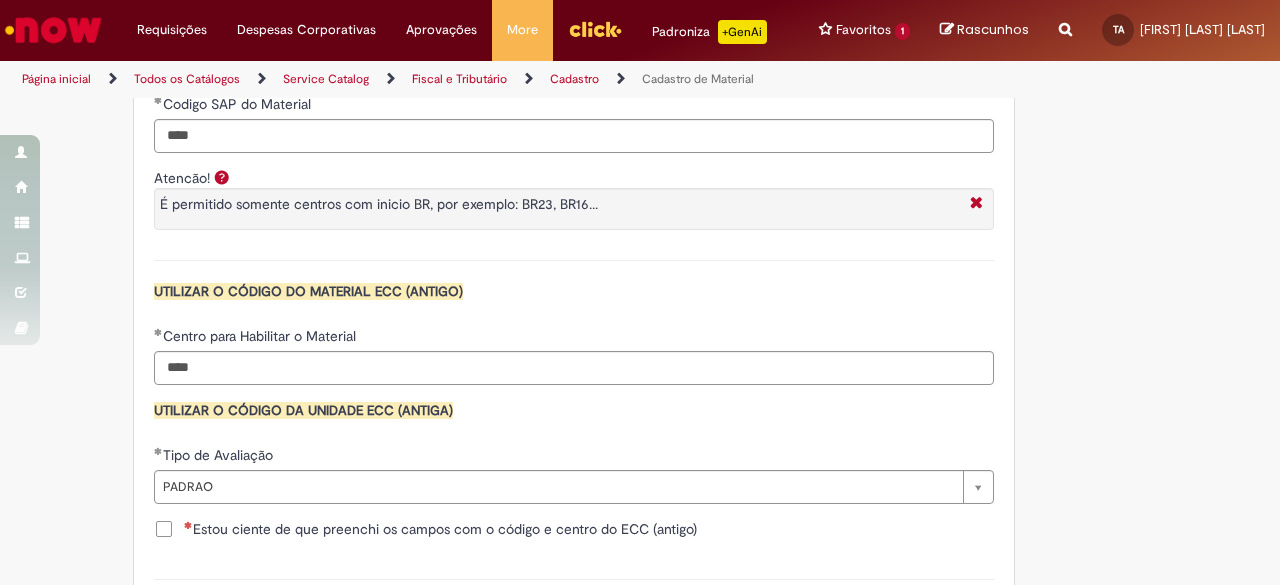 scroll, scrollTop: 1794, scrollLeft: 0, axis: vertical 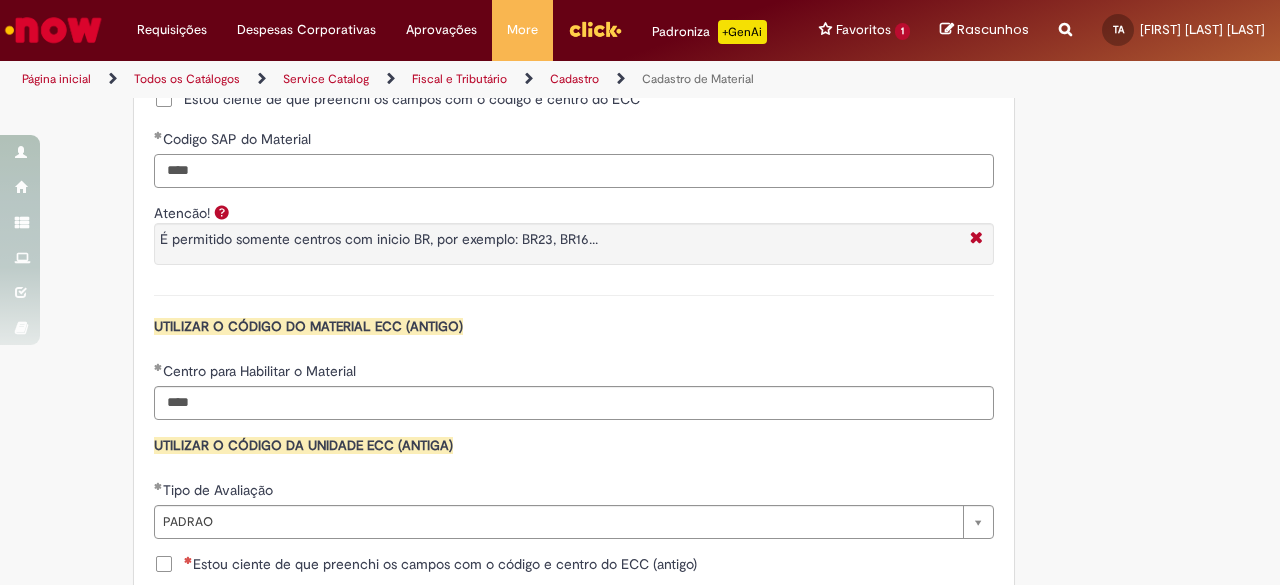 click on "****" at bounding box center [574, 171] 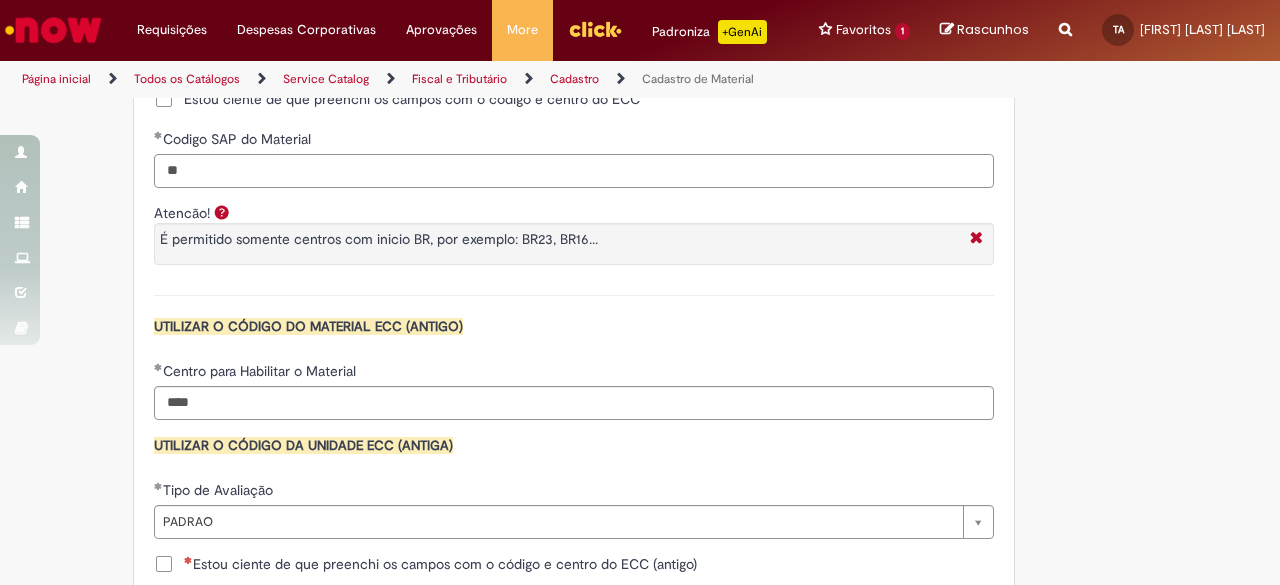 type on "*" 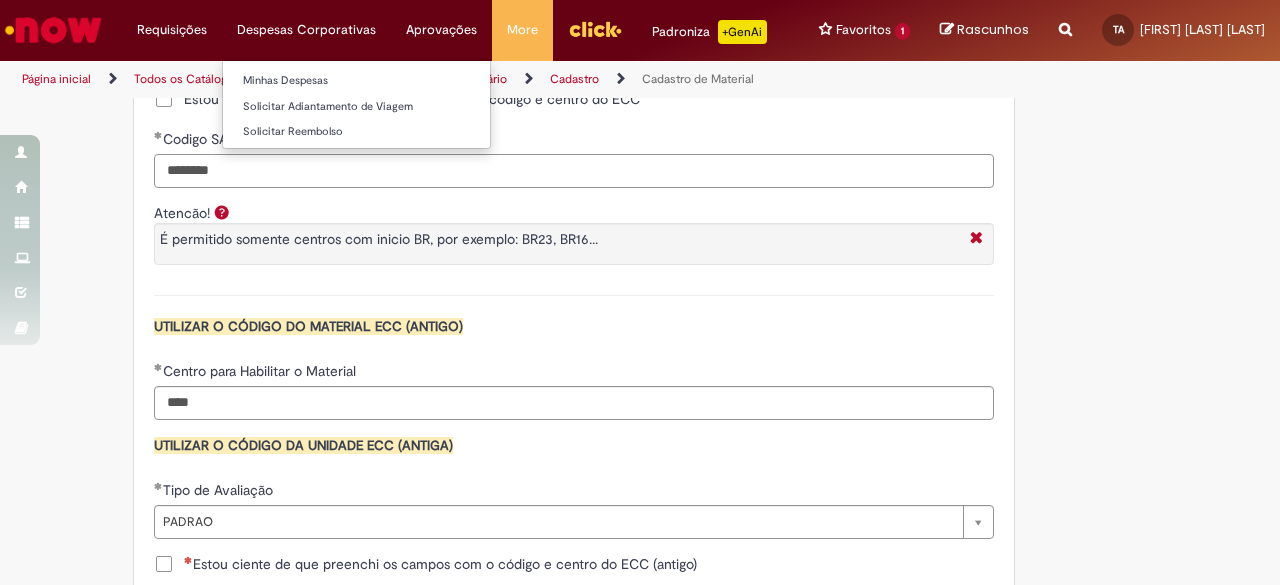 type on "********" 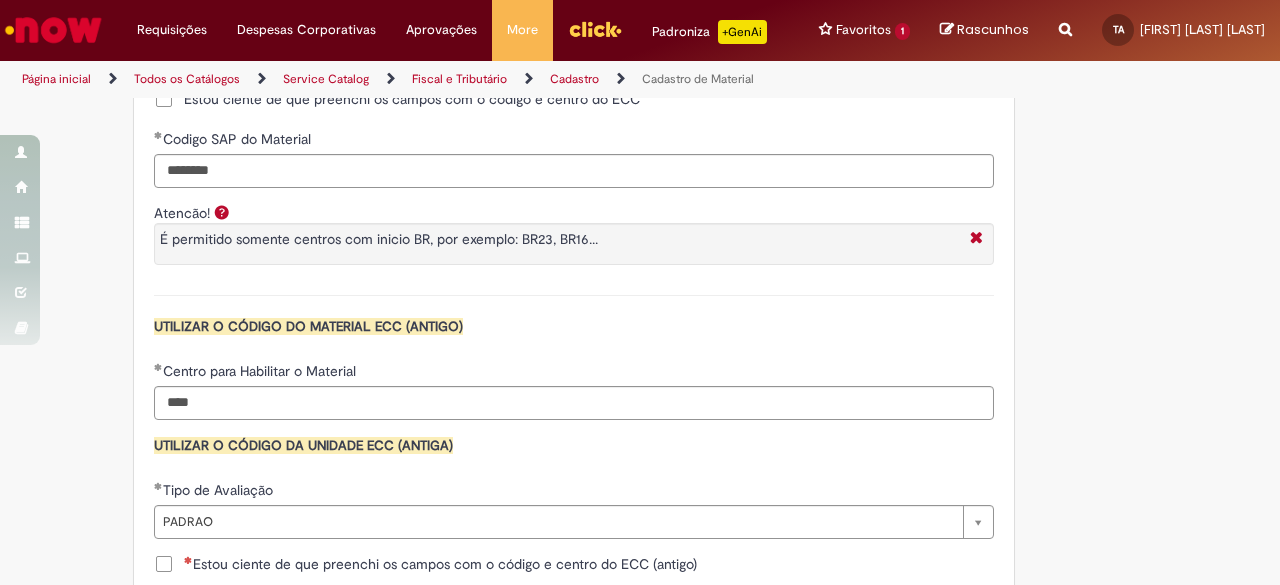 scroll, scrollTop: 2155, scrollLeft: 0, axis: vertical 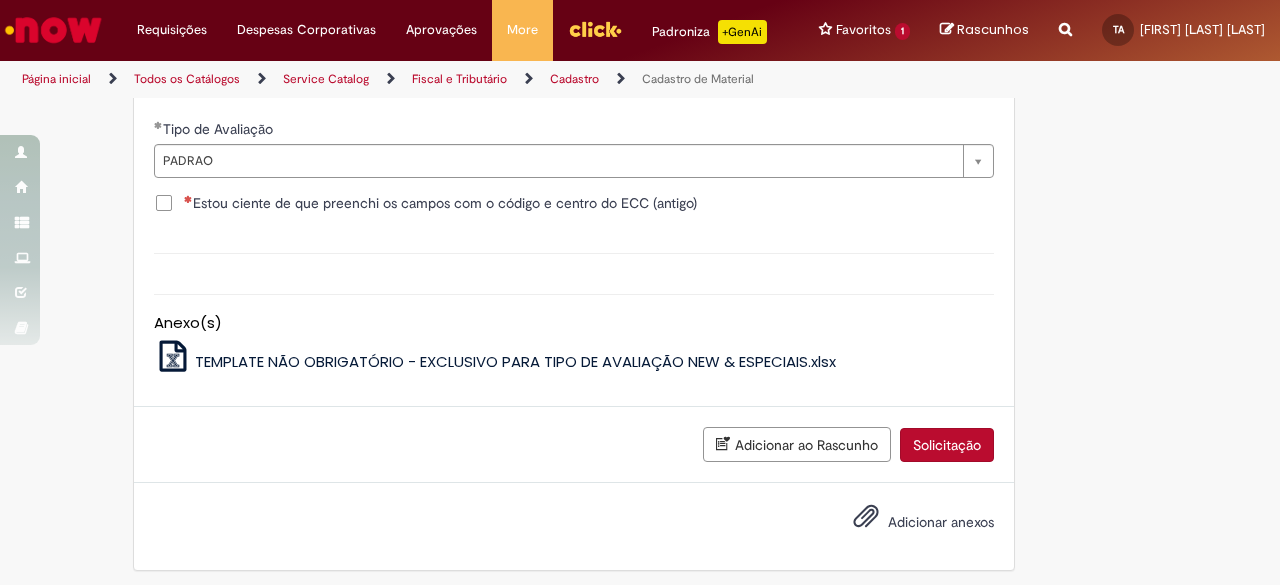 click on "Estou ciente de que preenchi os campos com o código e centro do ECC  (antigo)" at bounding box center [440, 203] 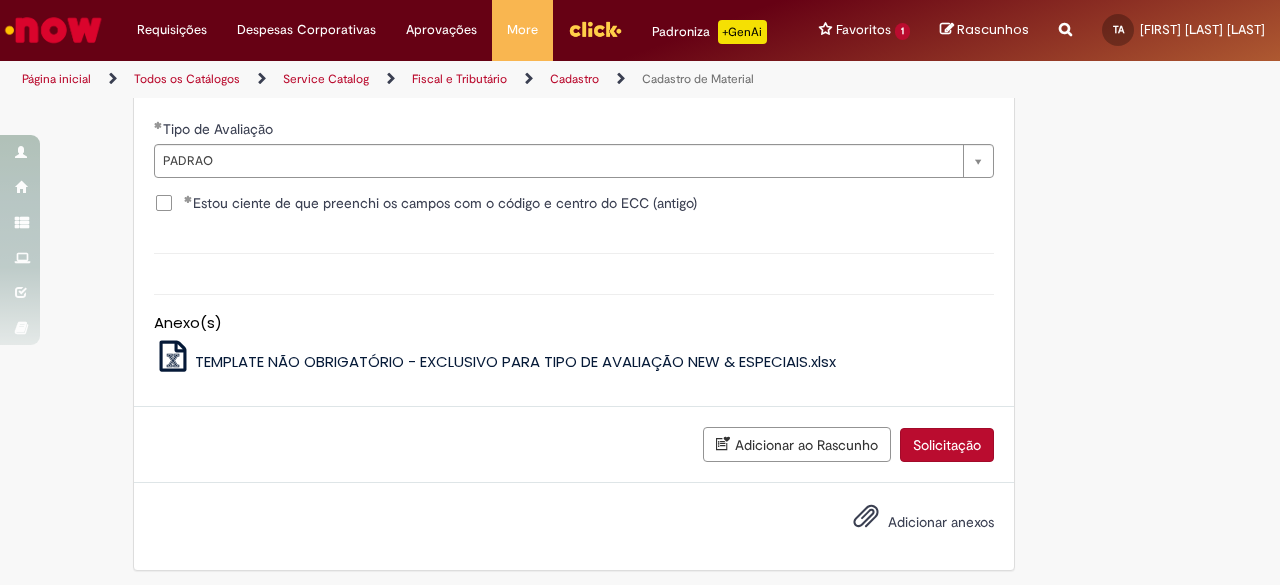 click on "Solicitação" at bounding box center [947, 445] 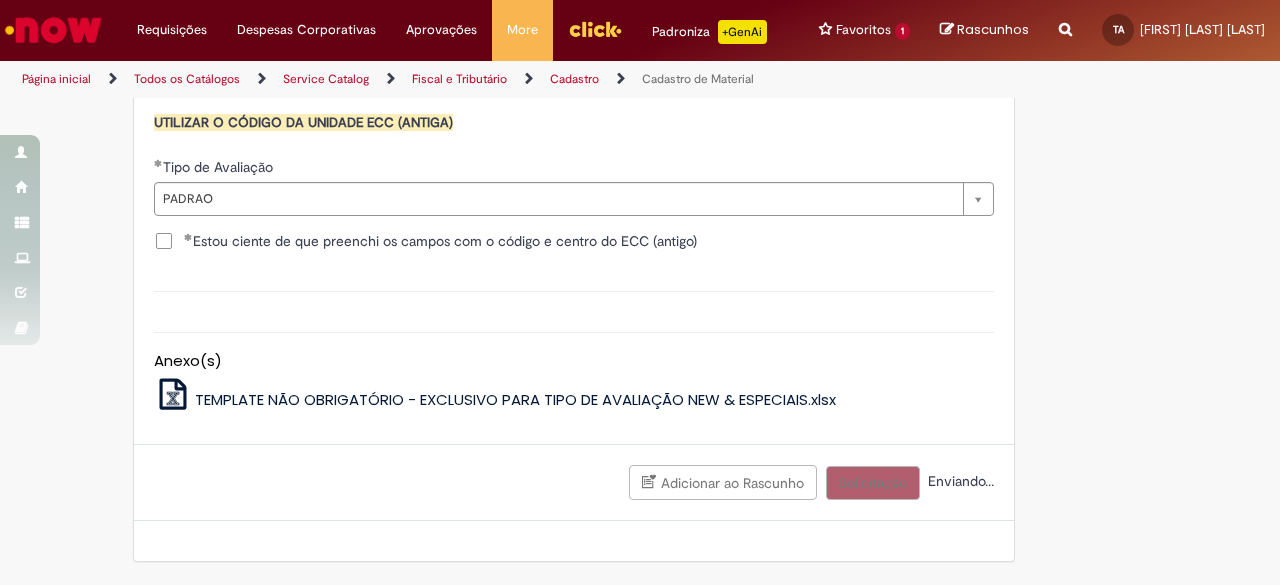 scroll, scrollTop: 1548, scrollLeft: 0, axis: vertical 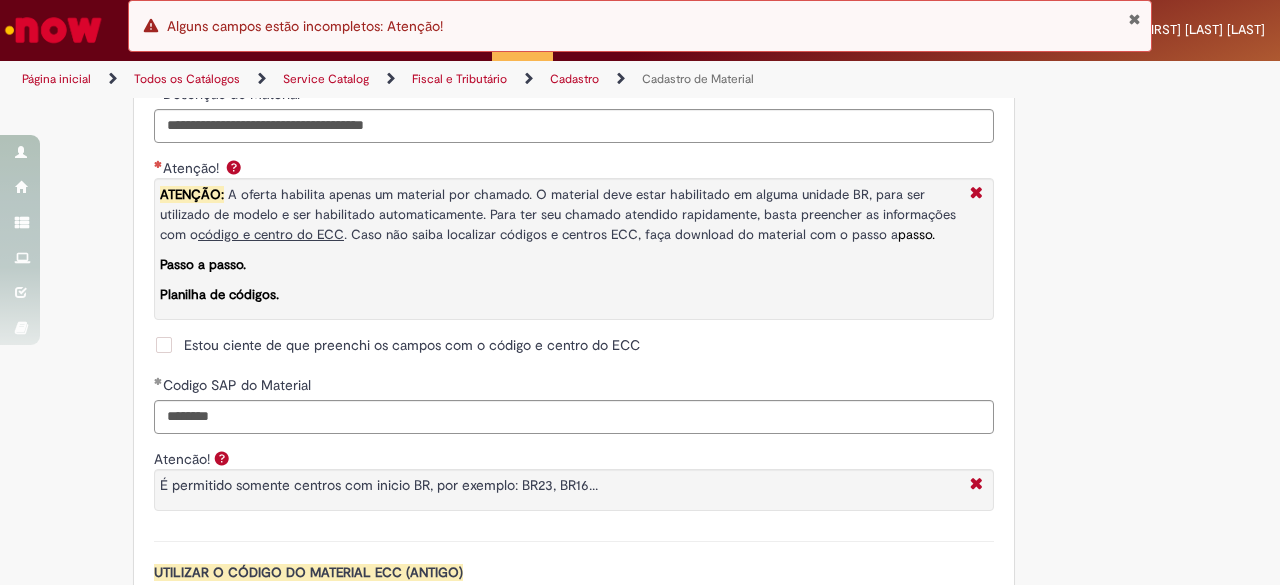 click on "Estou ciente de que preenchi os campos com o código e centro do ECC" at bounding box center (412, 345) 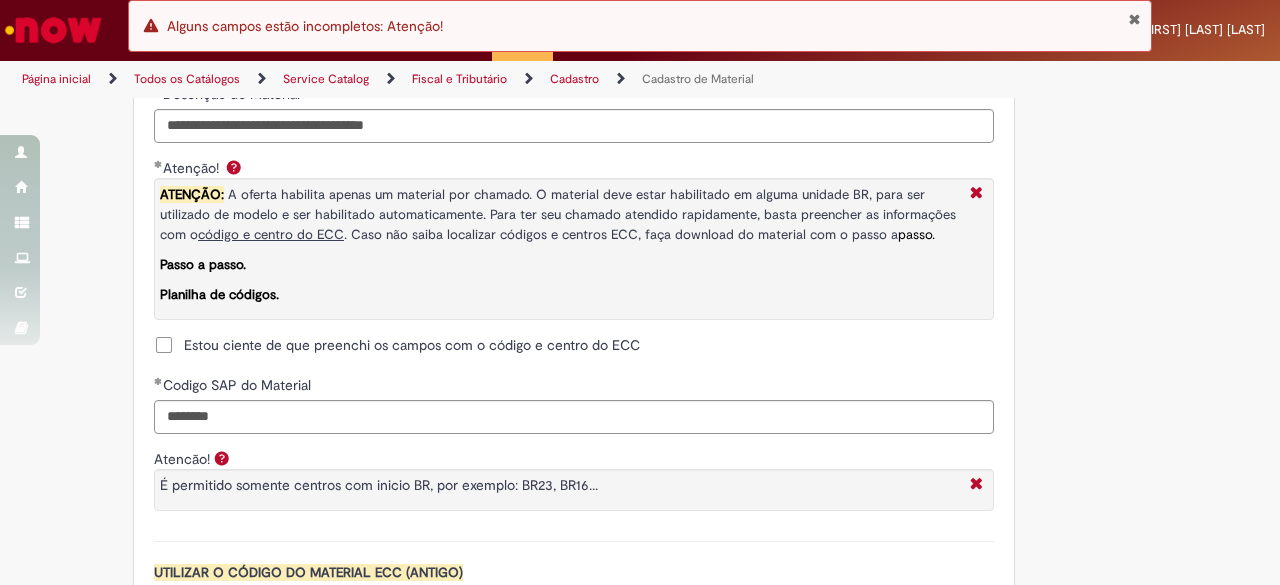 scroll, scrollTop: 1974, scrollLeft: 0, axis: vertical 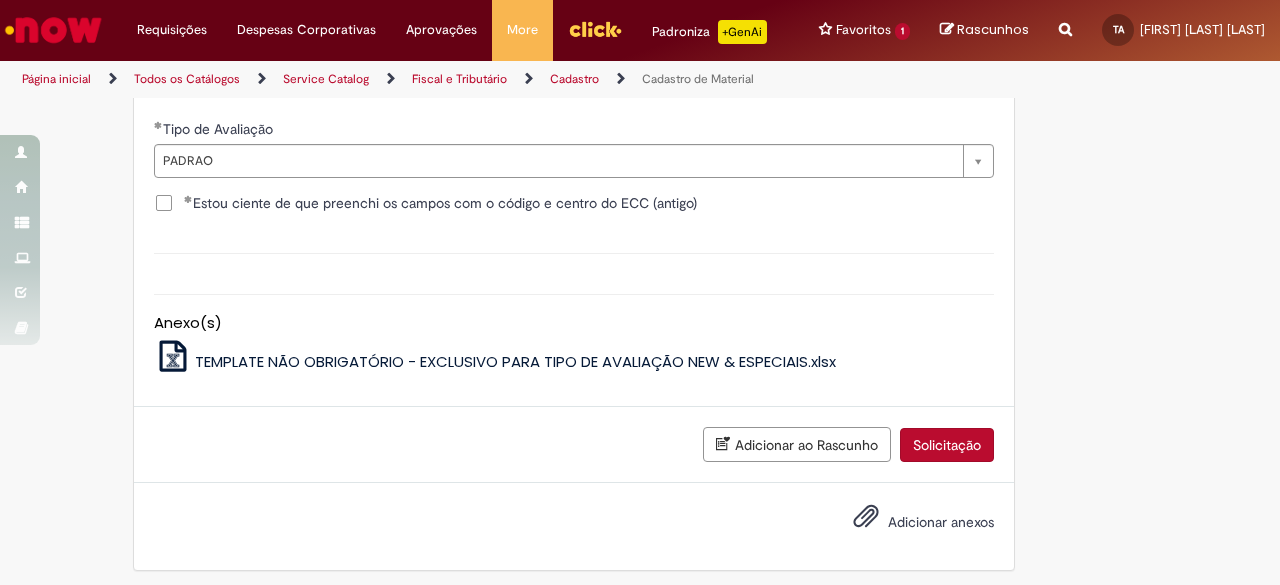 click on "Solicitação" at bounding box center [947, 445] 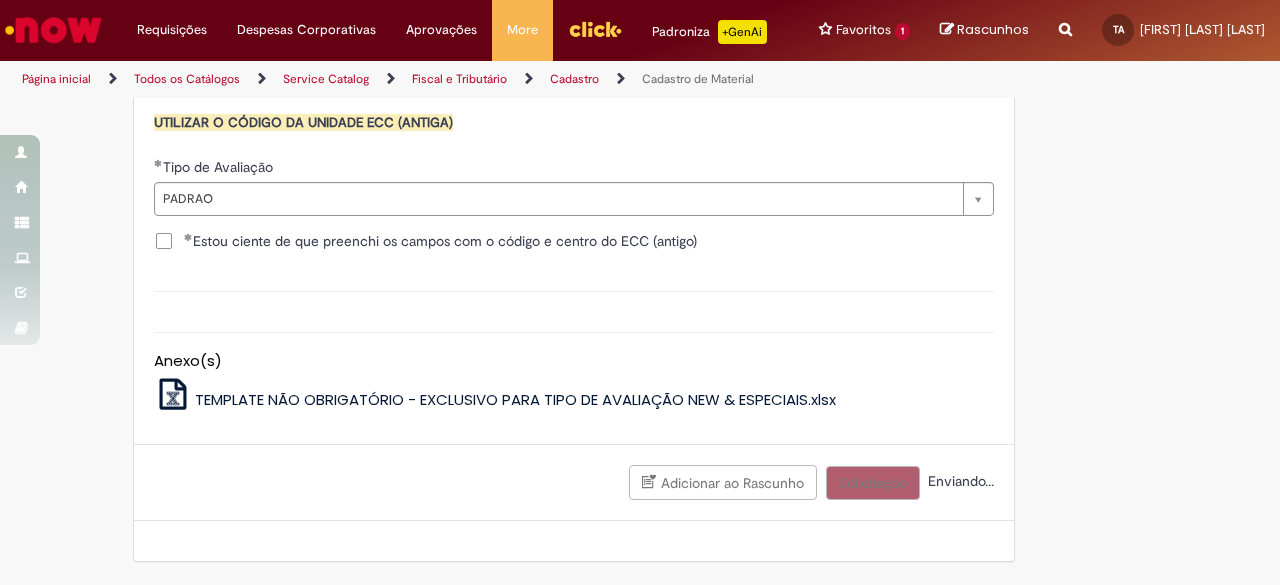 scroll, scrollTop: 2110, scrollLeft: 0, axis: vertical 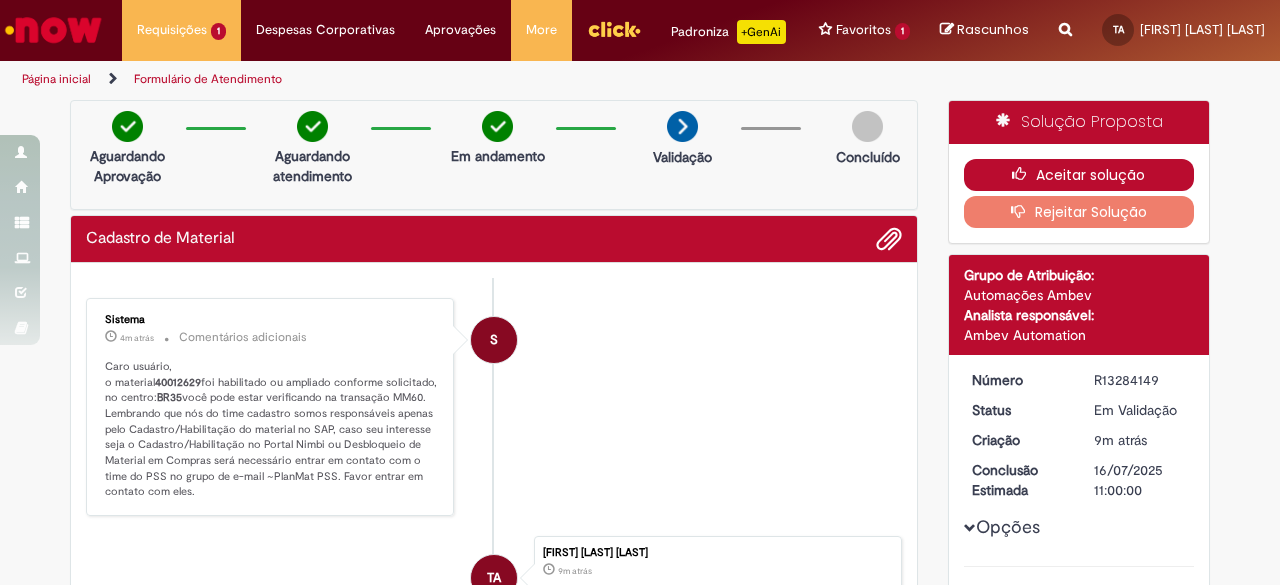 click on "Aceitar solução" at bounding box center [1079, 175] 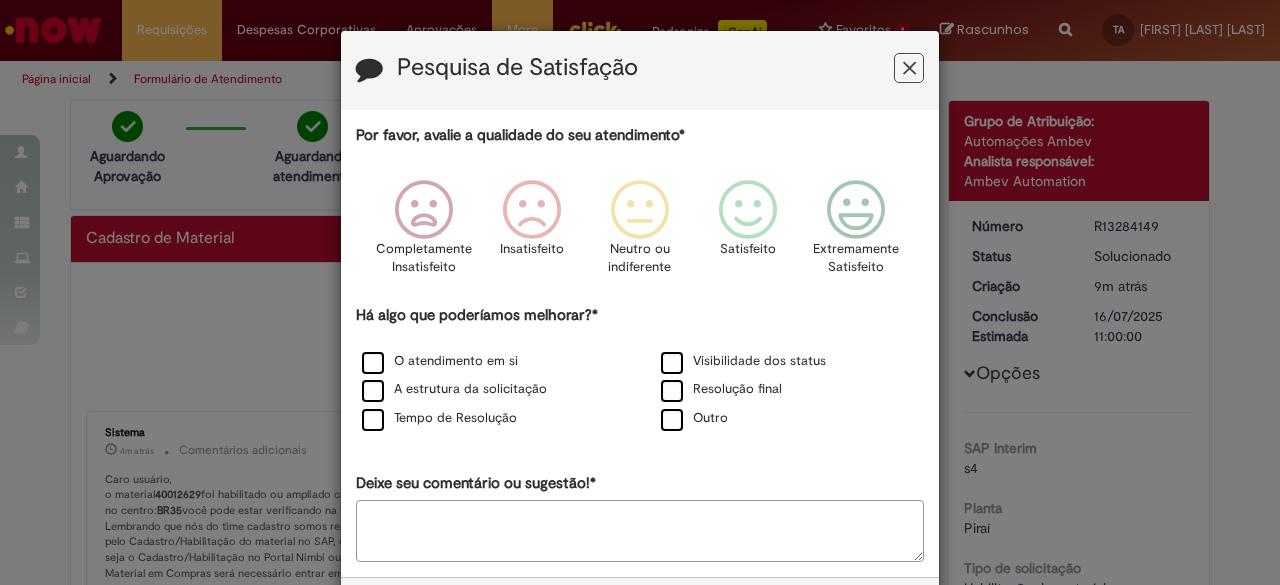 click on "Pesquisa de Satisfação
Por favor, avalie a qualidade do seu atendimento*
Completamente Insatisfeito
Insatisfeito
Neutro ou indiferente
Satisfeito
Extremamente Satisfeito
Há algo que poderíamos melhorar?*
O atendimento em si
Visibilidade dos status
A estrutura da solicitação
Resolução final
Tempo de Resolução
Outro
Deixe seu comentário ou sugestão!*
Cancelar   Enviar" at bounding box center (640, 292) 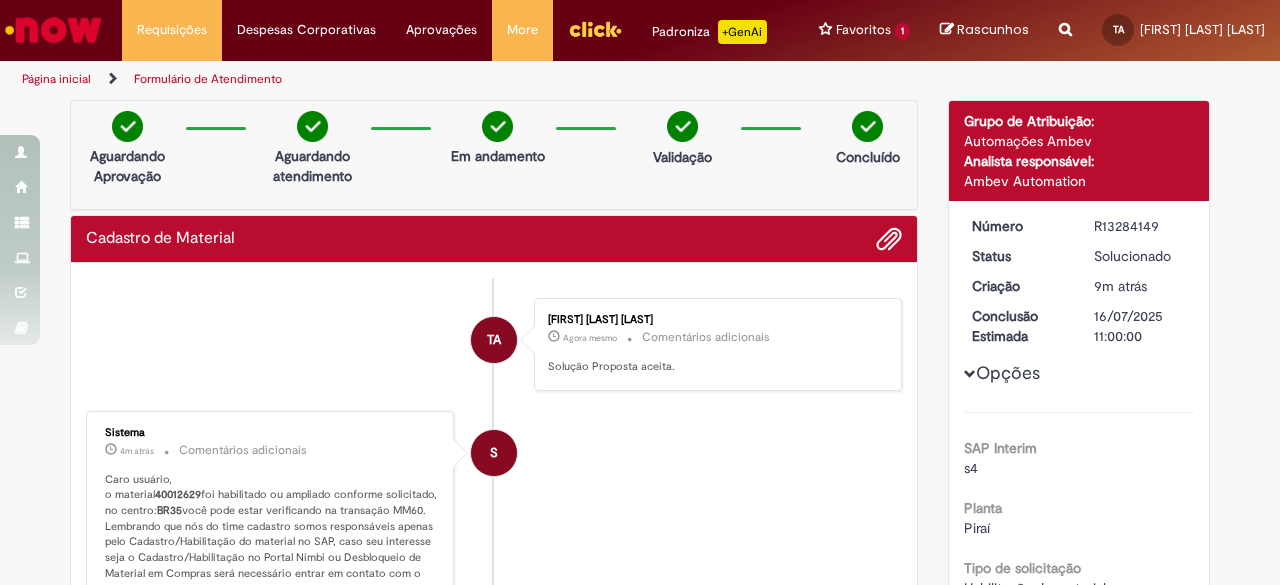 click on "Página inicial" at bounding box center [56, 79] 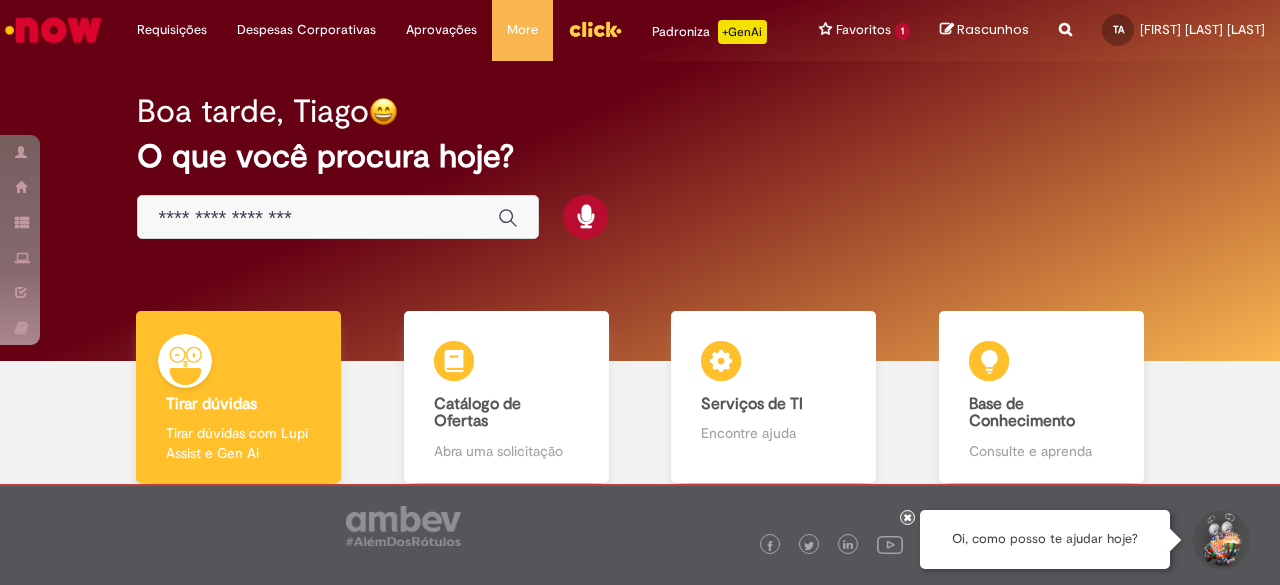 click at bounding box center (318, 218) 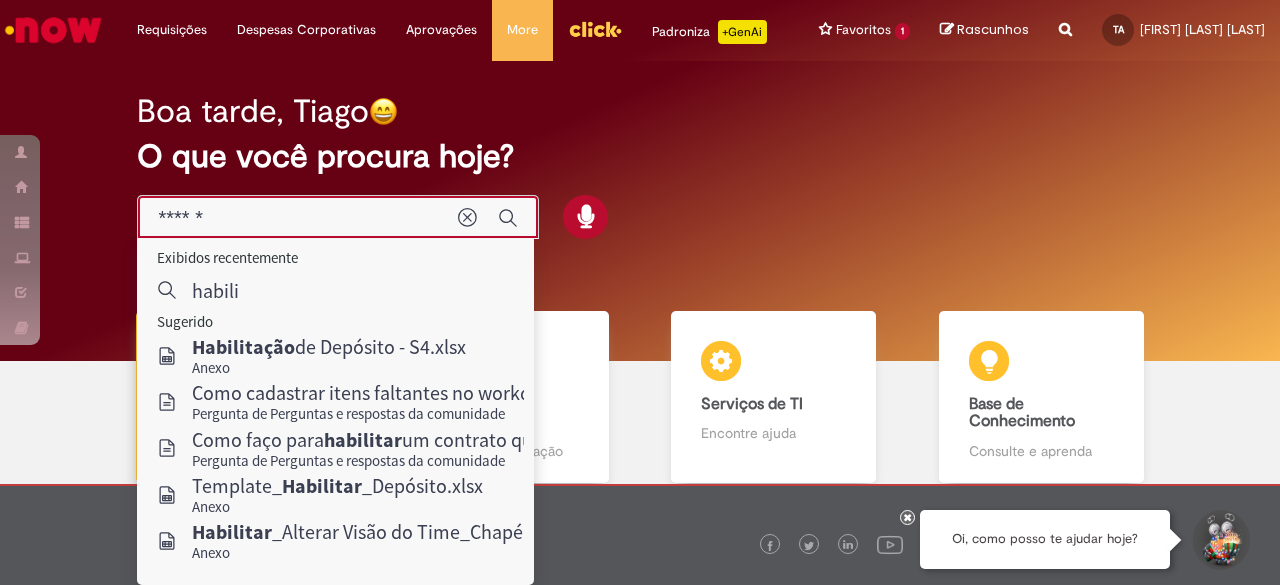type on "******" 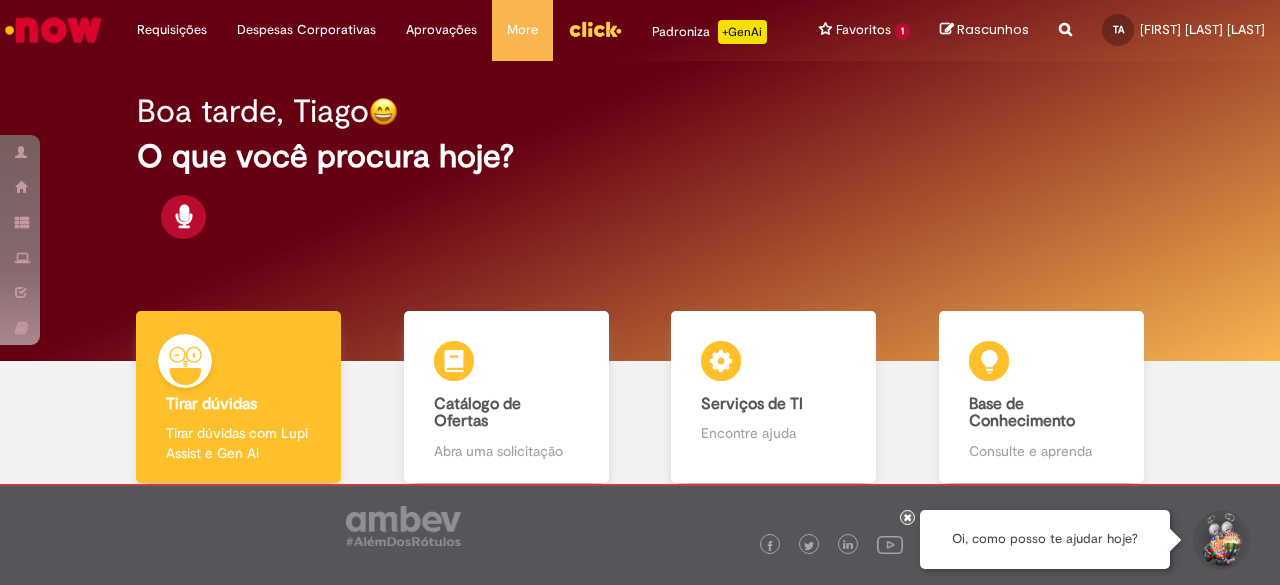 scroll, scrollTop: 0, scrollLeft: 0, axis: both 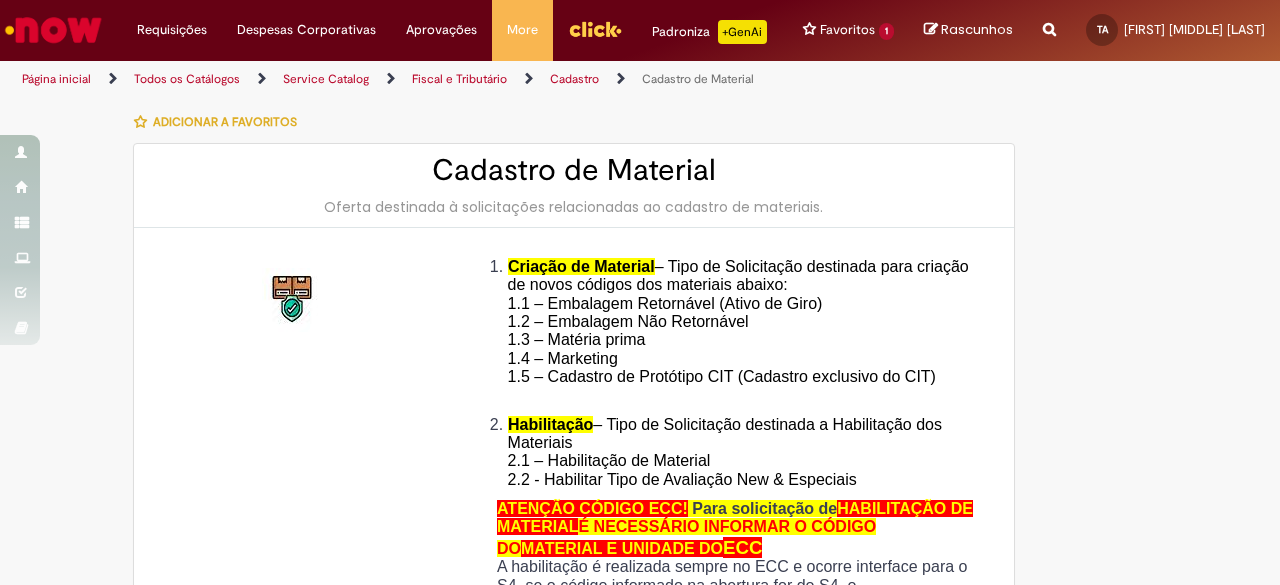 type on "********" 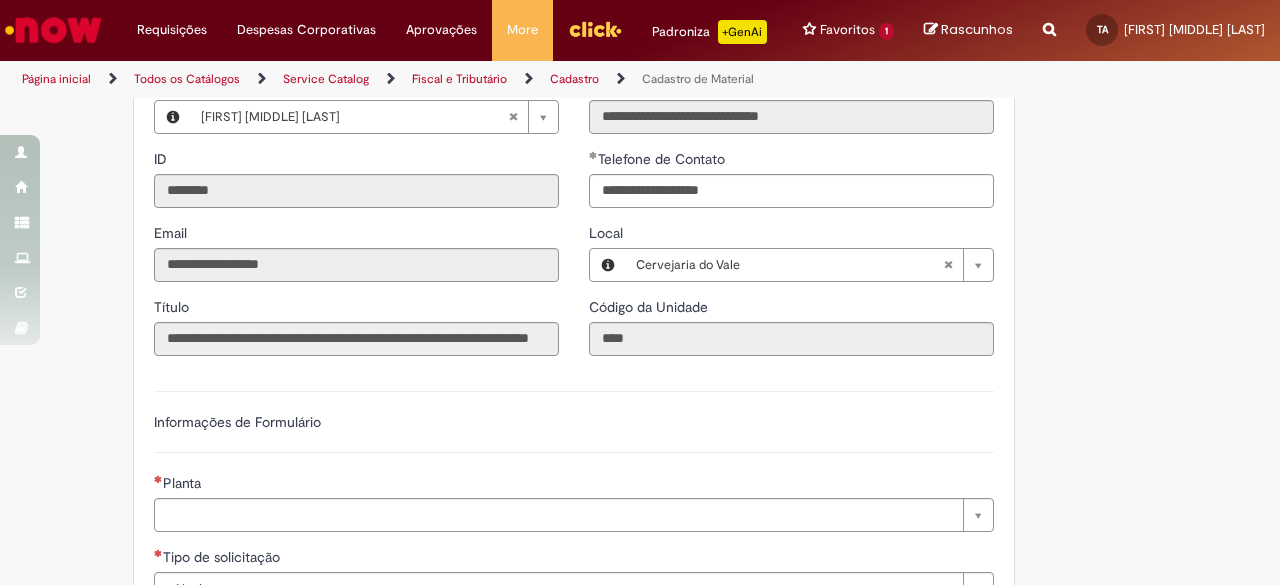scroll, scrollTop: 1278, scrollLeft: 0, axis: vertical 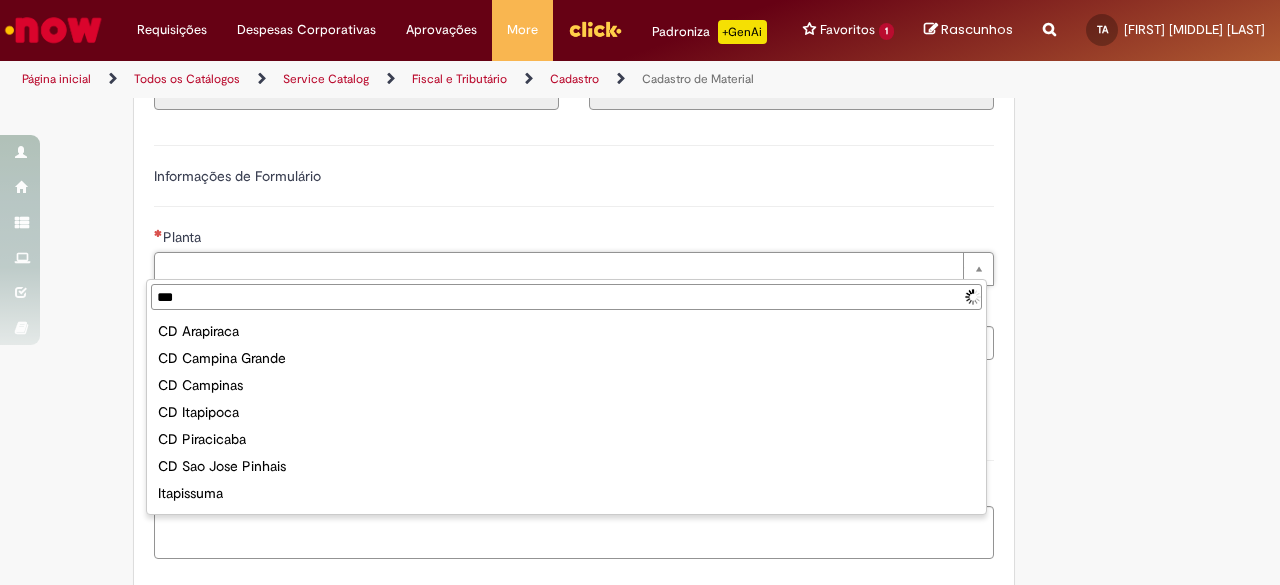 type on "****" 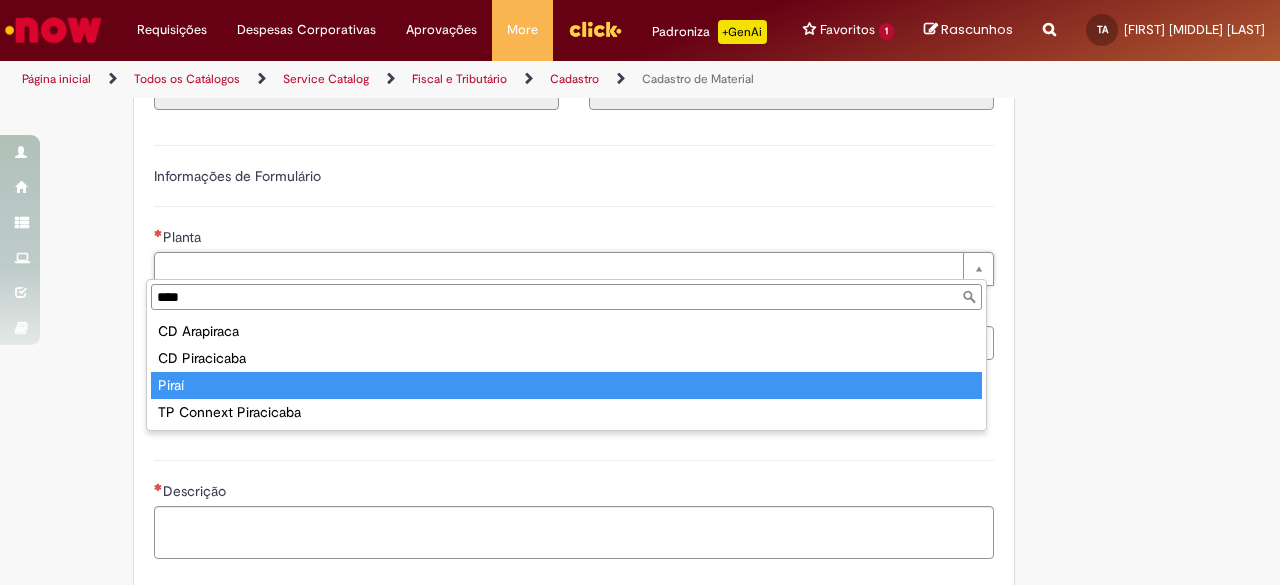 type on "*****" 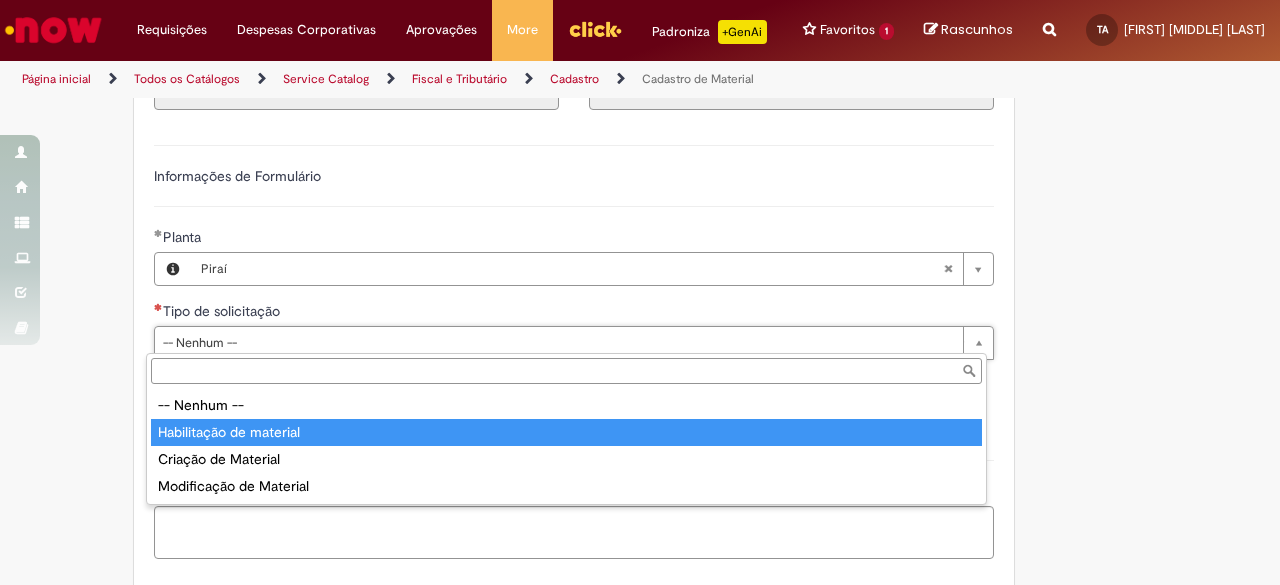 type on "**********" 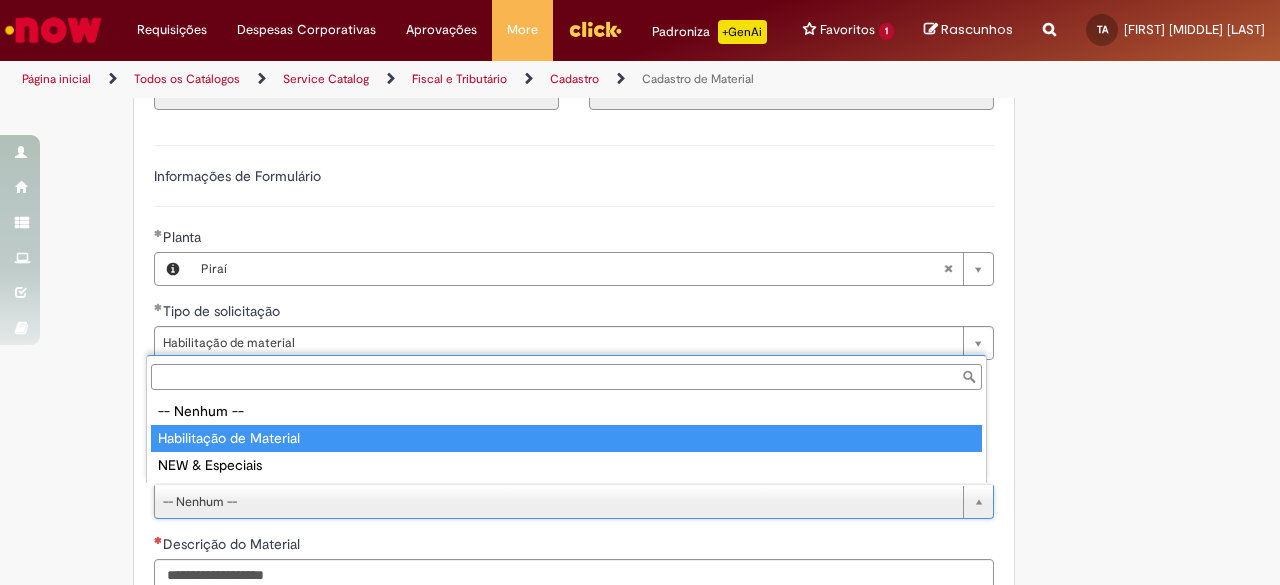 type on "**********" 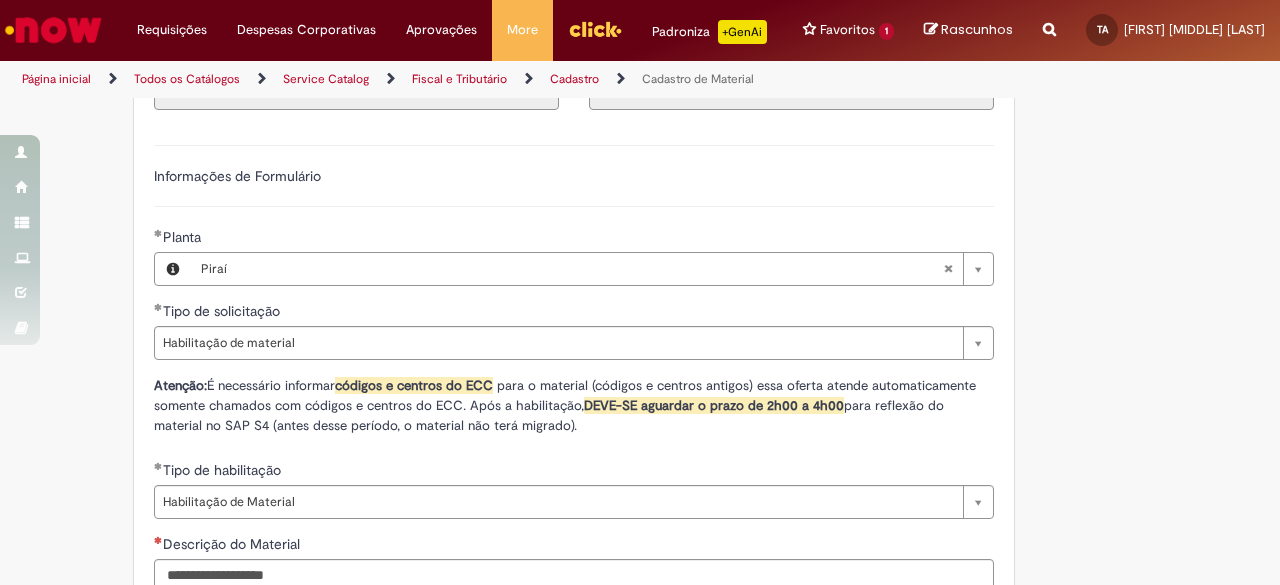 scroll, scrollTop: 1524, scrollLeft: 0, axis: vertical 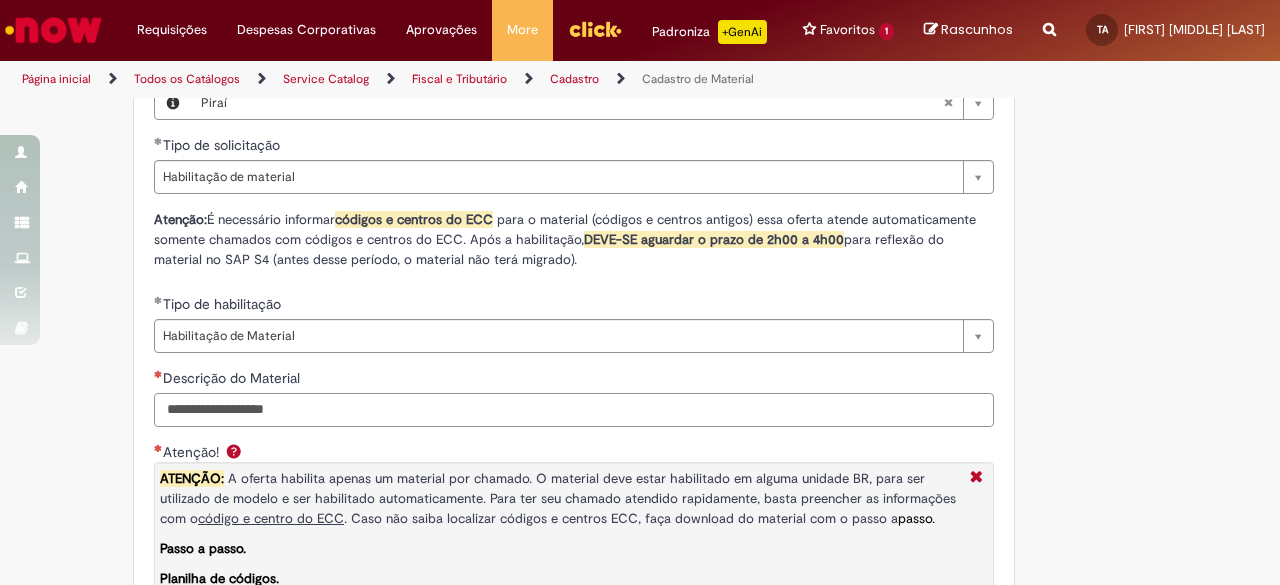 click on "Descrição do Material" at bounding box center [574, 410] 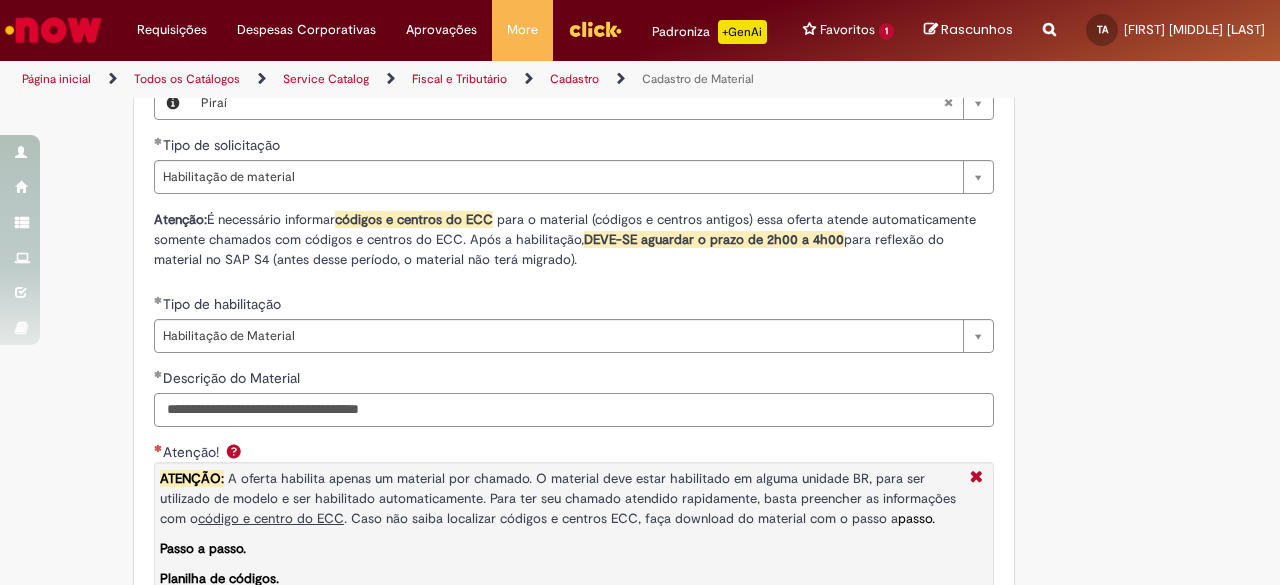 type on "**********" 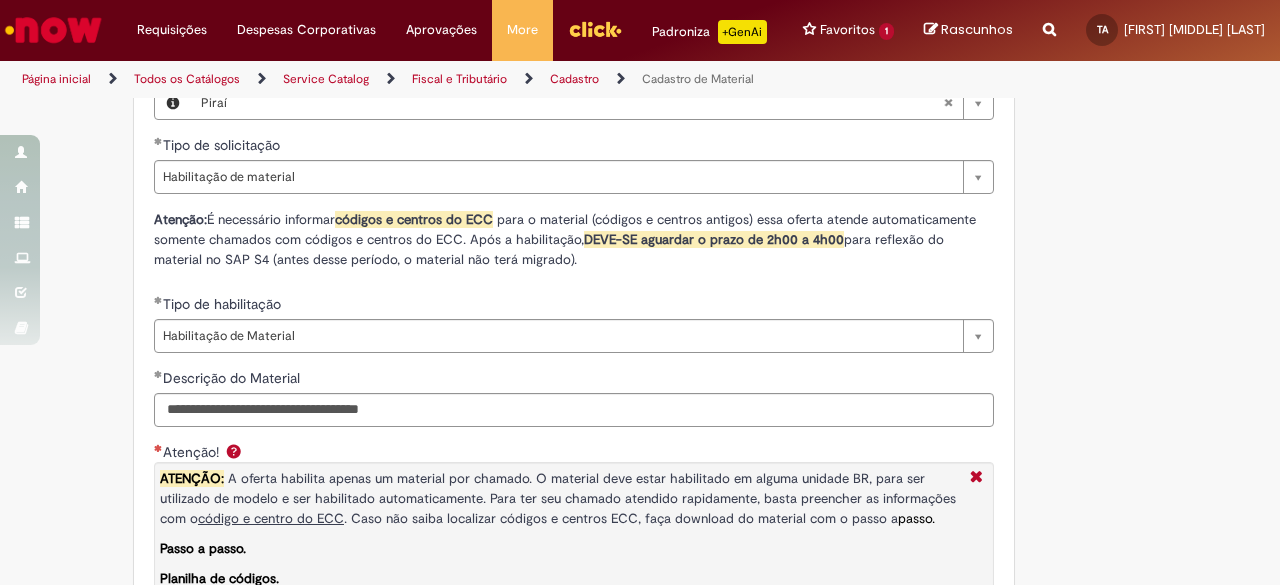scroll, scrollTop: 1690, scrollLeft: 0, axis: vertical 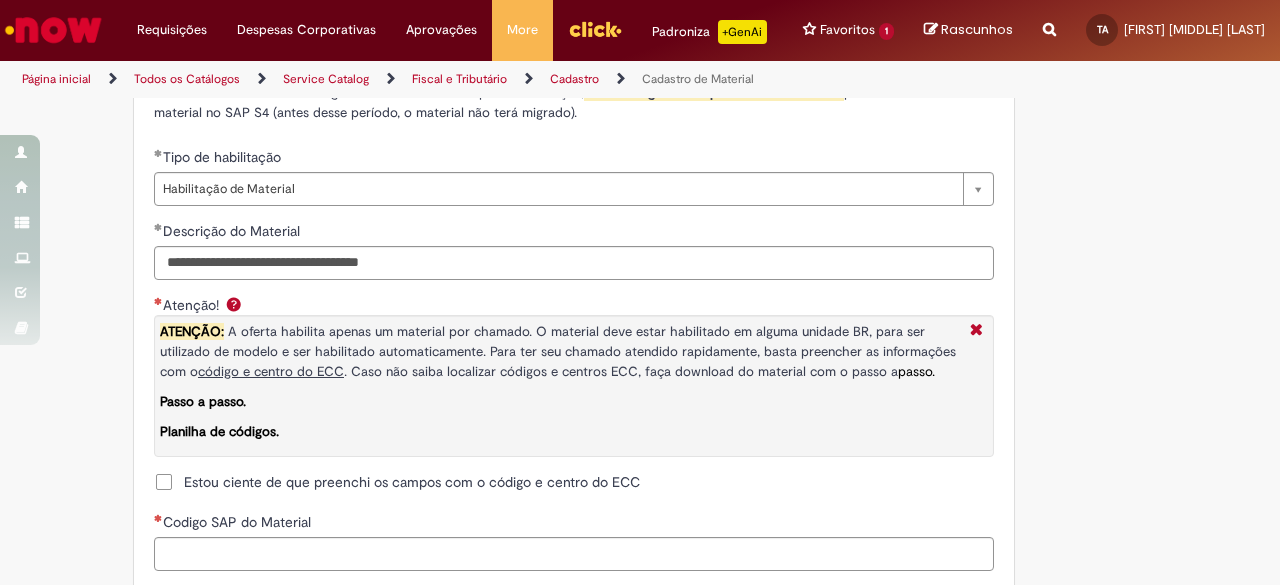 click on "Estou ciente de que preenchi os campos com o código e centro do ECC" at bounding box center (397, 482) 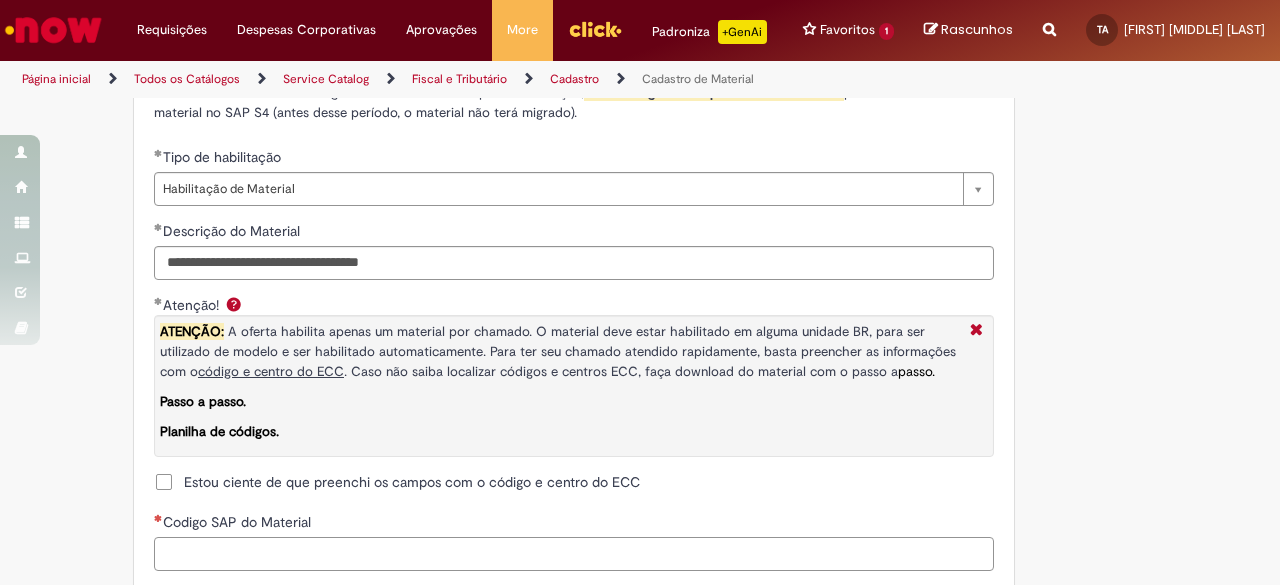 click on "Codigo SAP do Material" at bounding box center [574, 554] 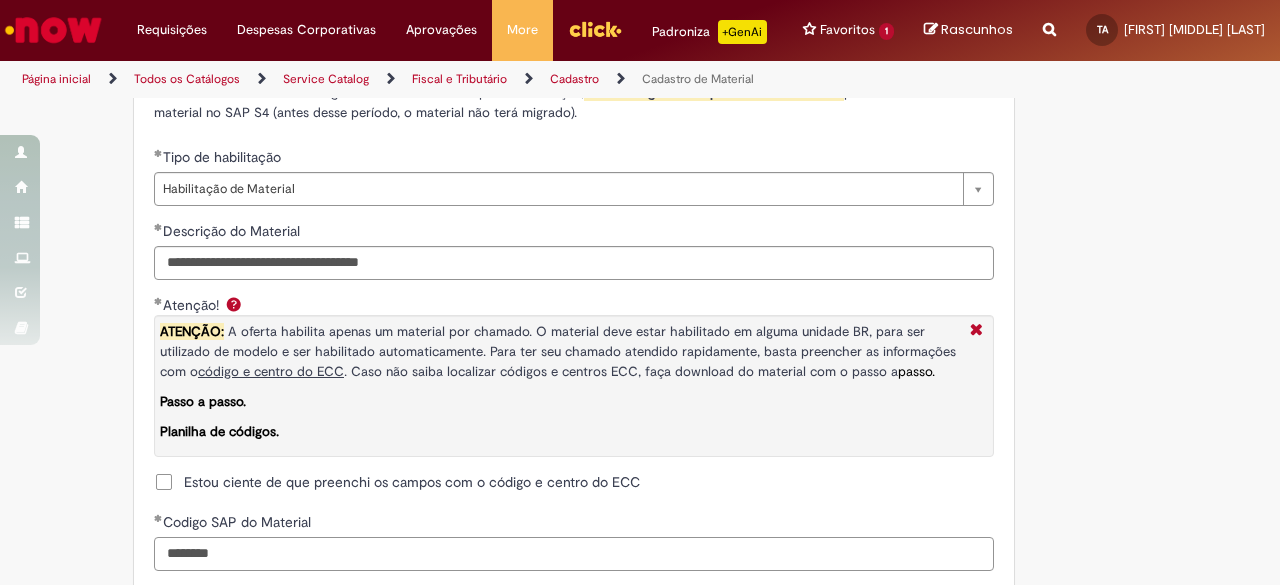 type on "********" 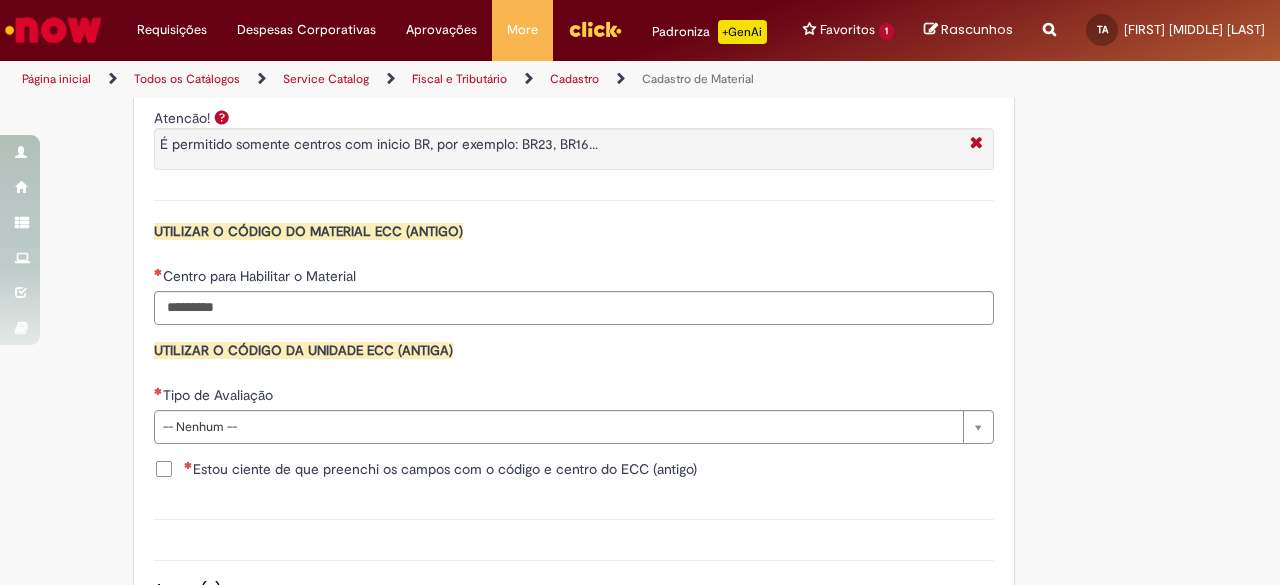 scroll, scrollTop: 1905, scrollLeft: 0, axis: vertical 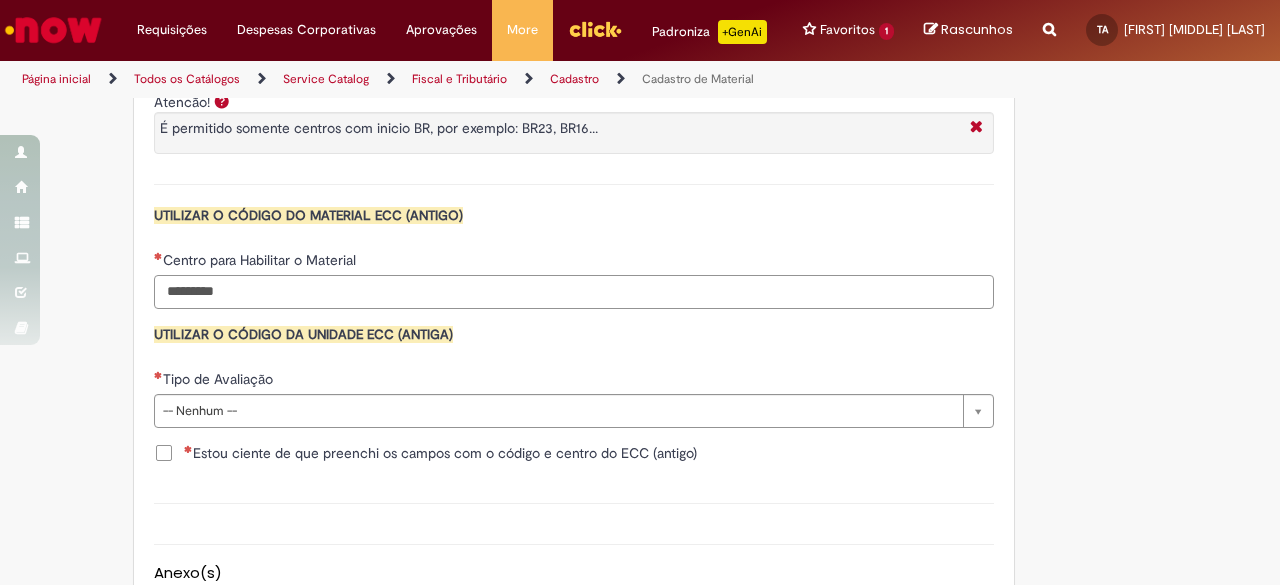 click on "Centro para Habilitar o Material" at bounding box center [574, 292] 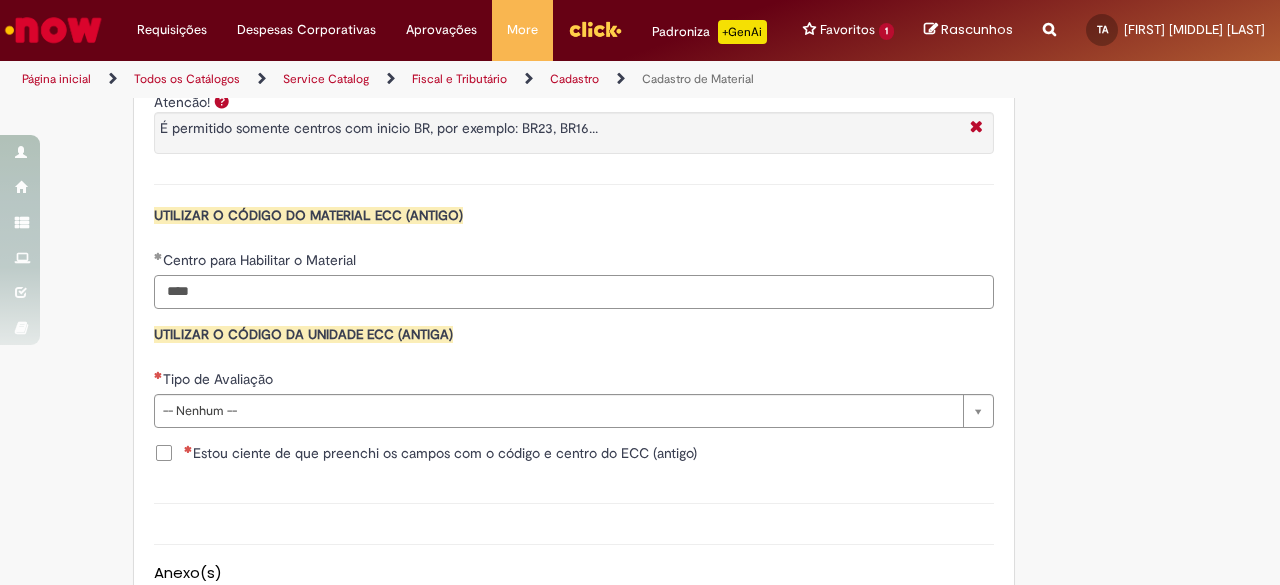 type on "****" 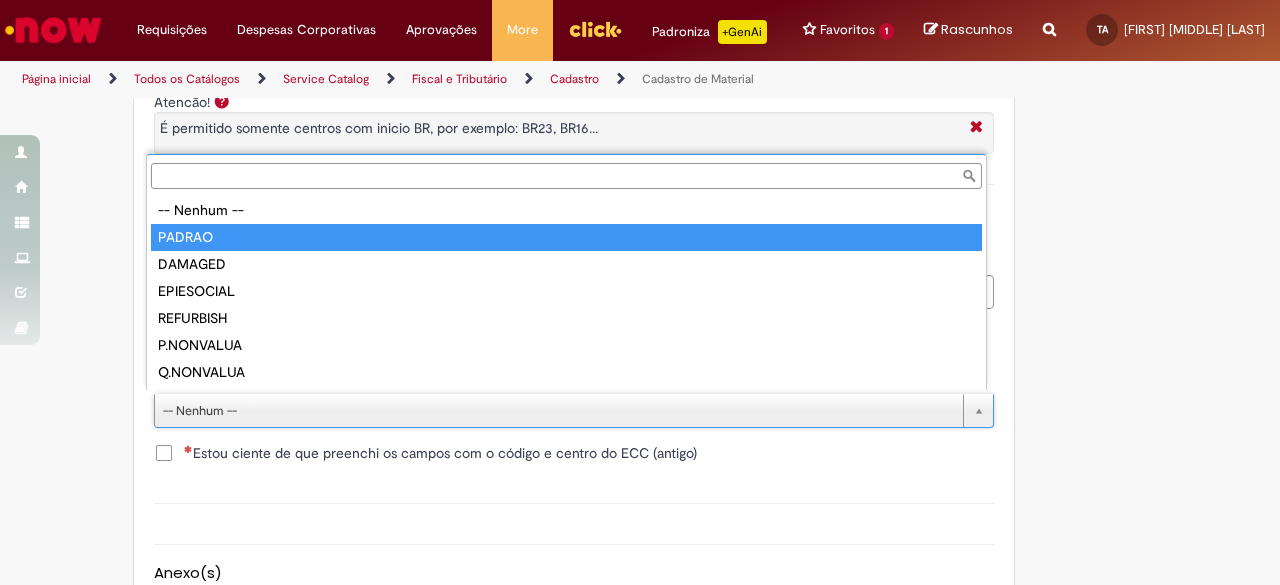 type on "******" 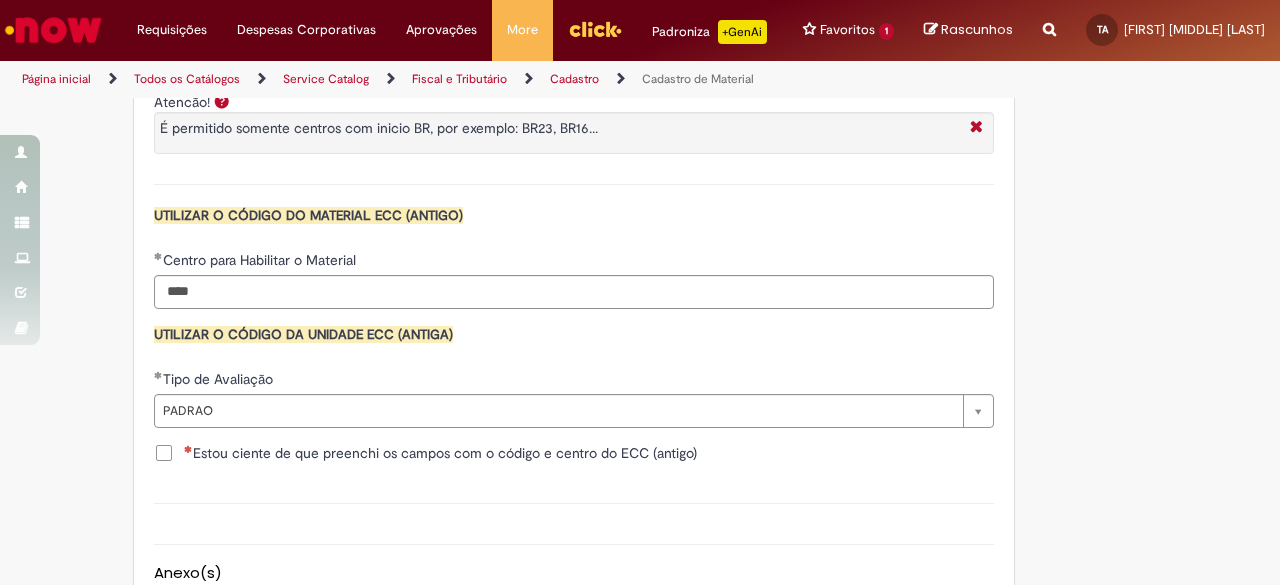 click on "Estou ciente de que preenchi os campos com o código e centro do ECC  (antigo)" at bounding box center (574, 455) 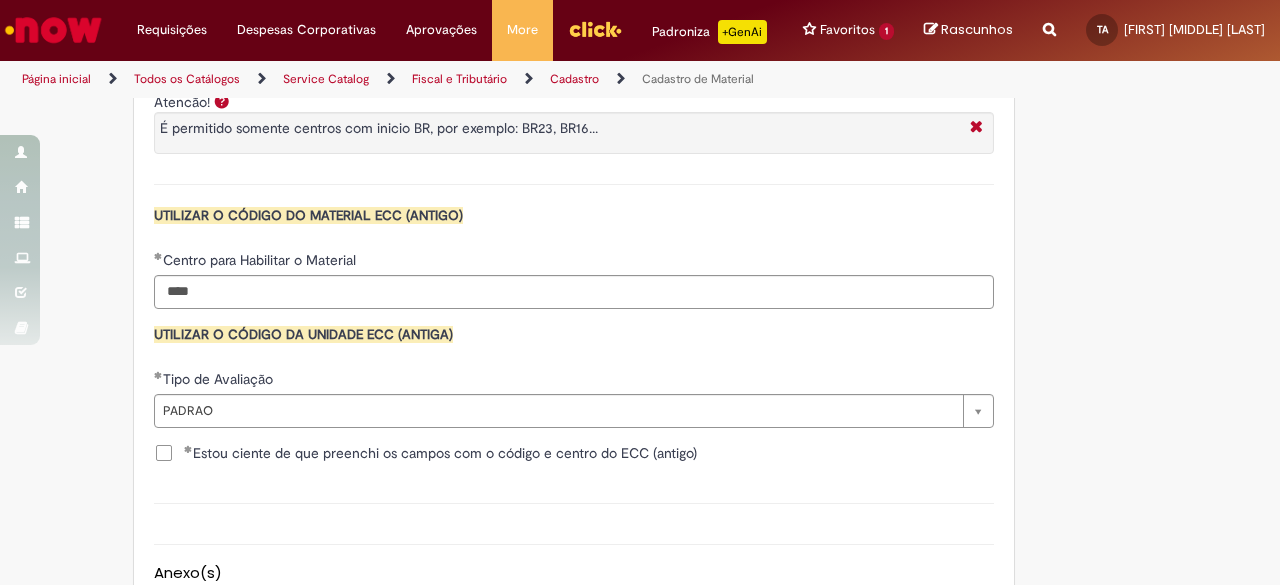 scroll, scrollTop: 2155, scrollLeft: 0, axis: vertical 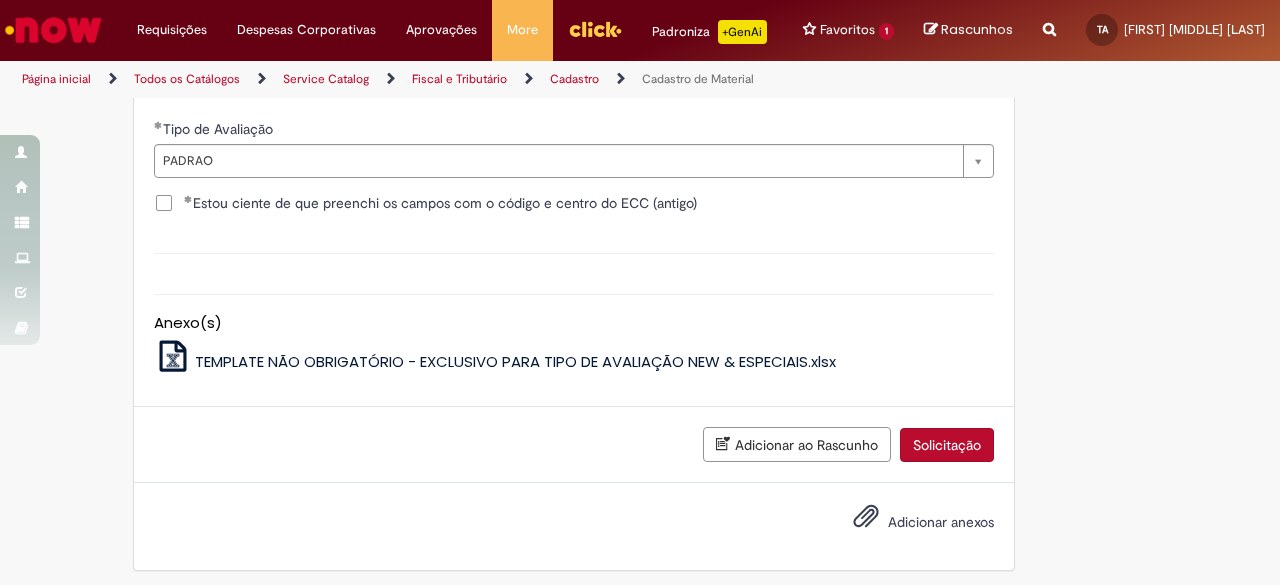 click on "Solicitação" at bounding box center [947, 445] 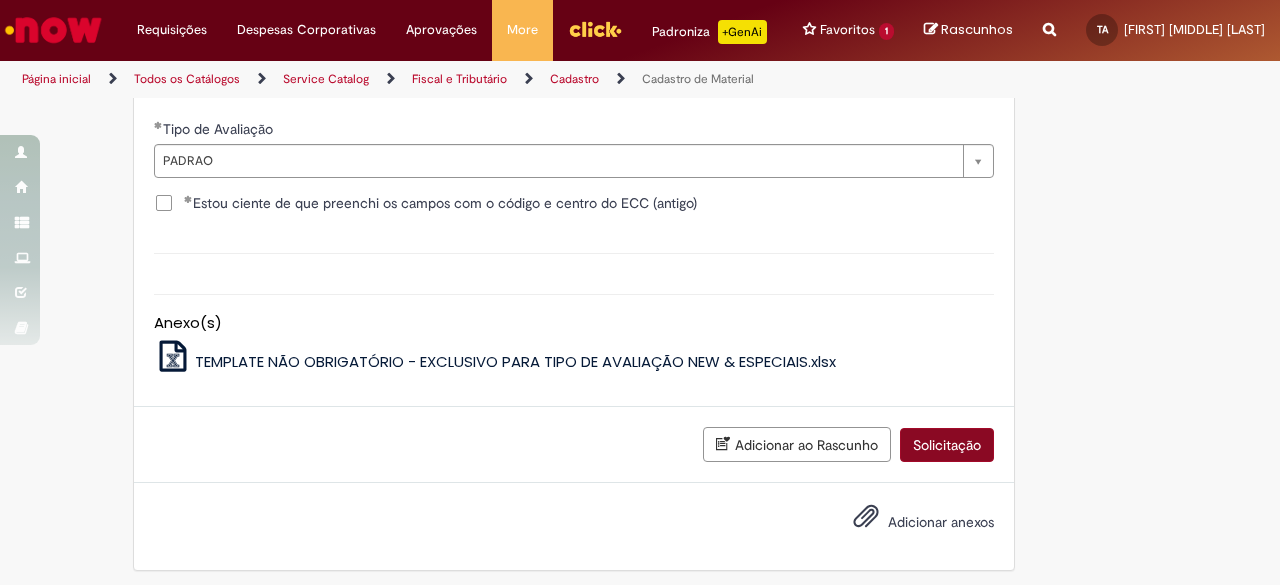 scroll, scrollTop: 2110, scrollLeft: 0, axis: vertical 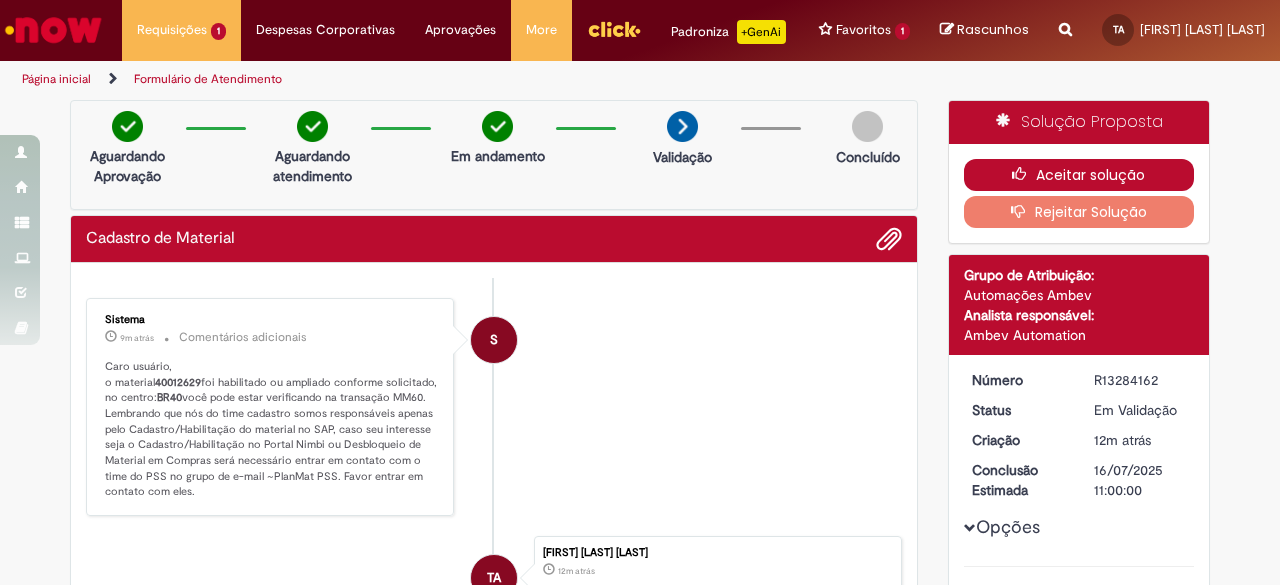 click on "Aceitar solução" at bounding box center (1079, 175) 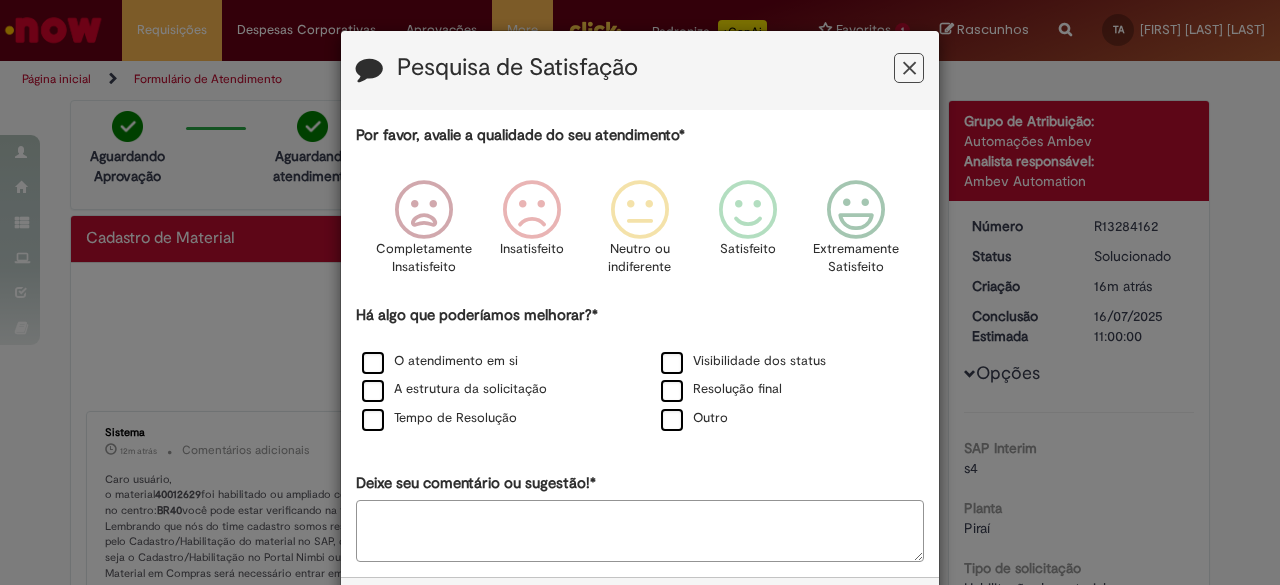 click at bounding box center (909, 68) 